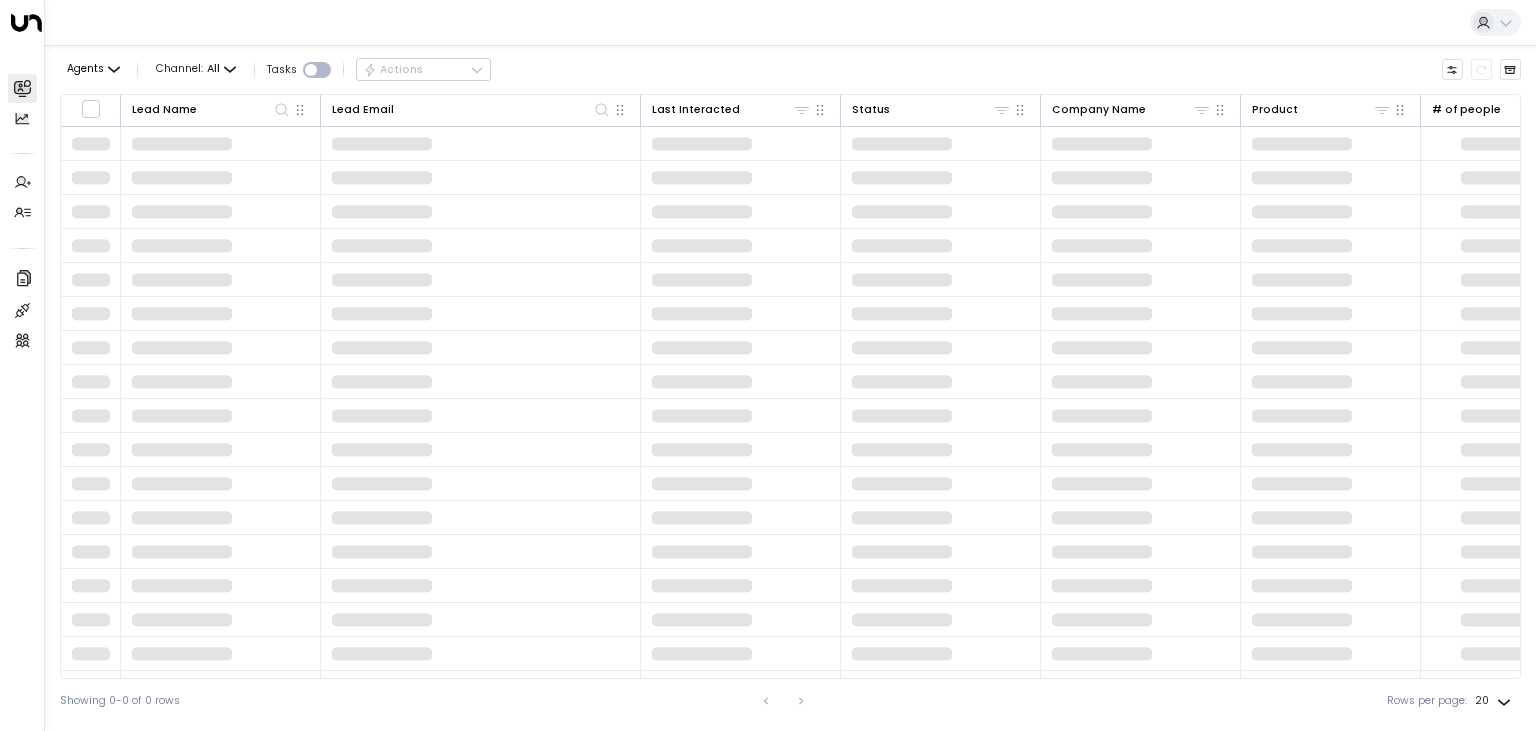 scroll, scrollTop: 0, scrollLeft: 0, axis: both 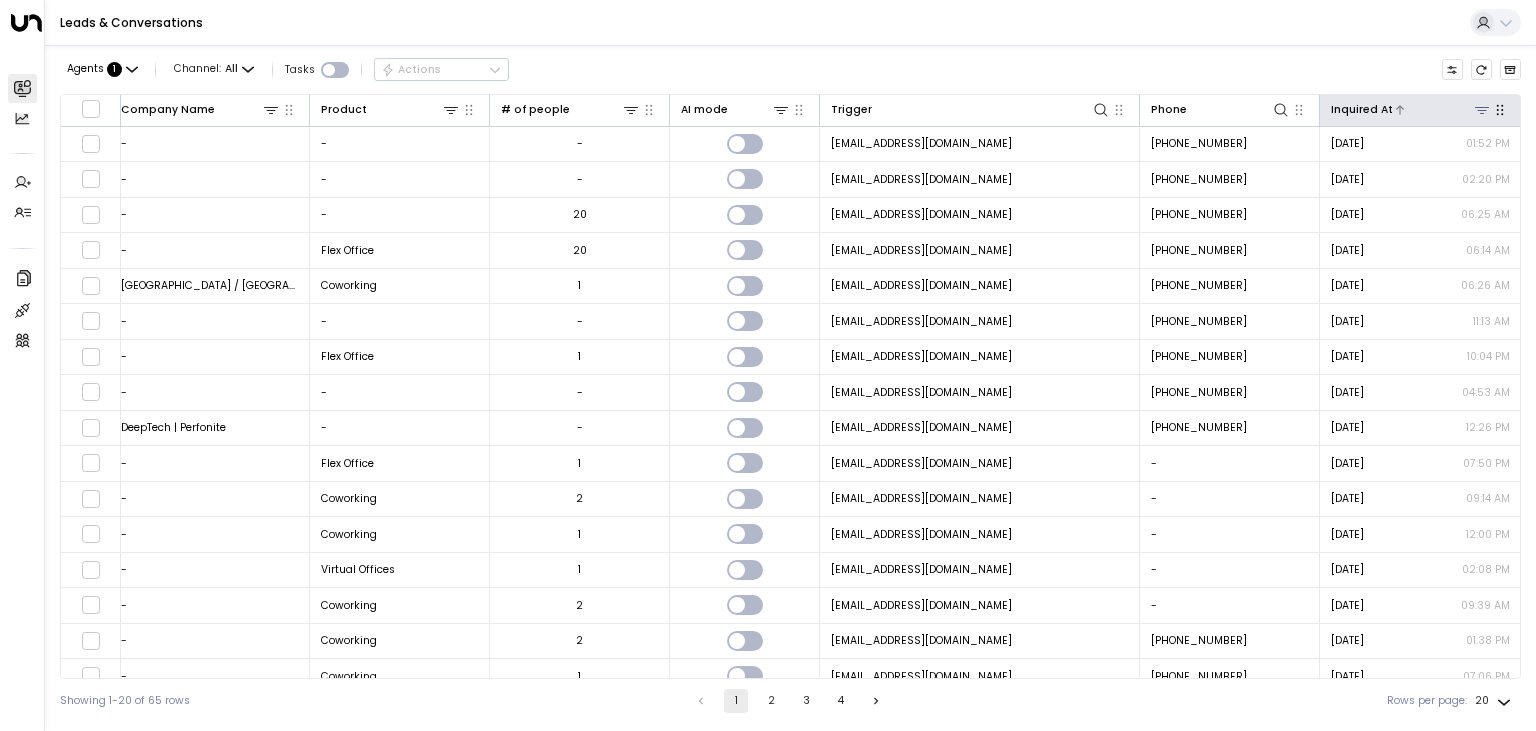 click 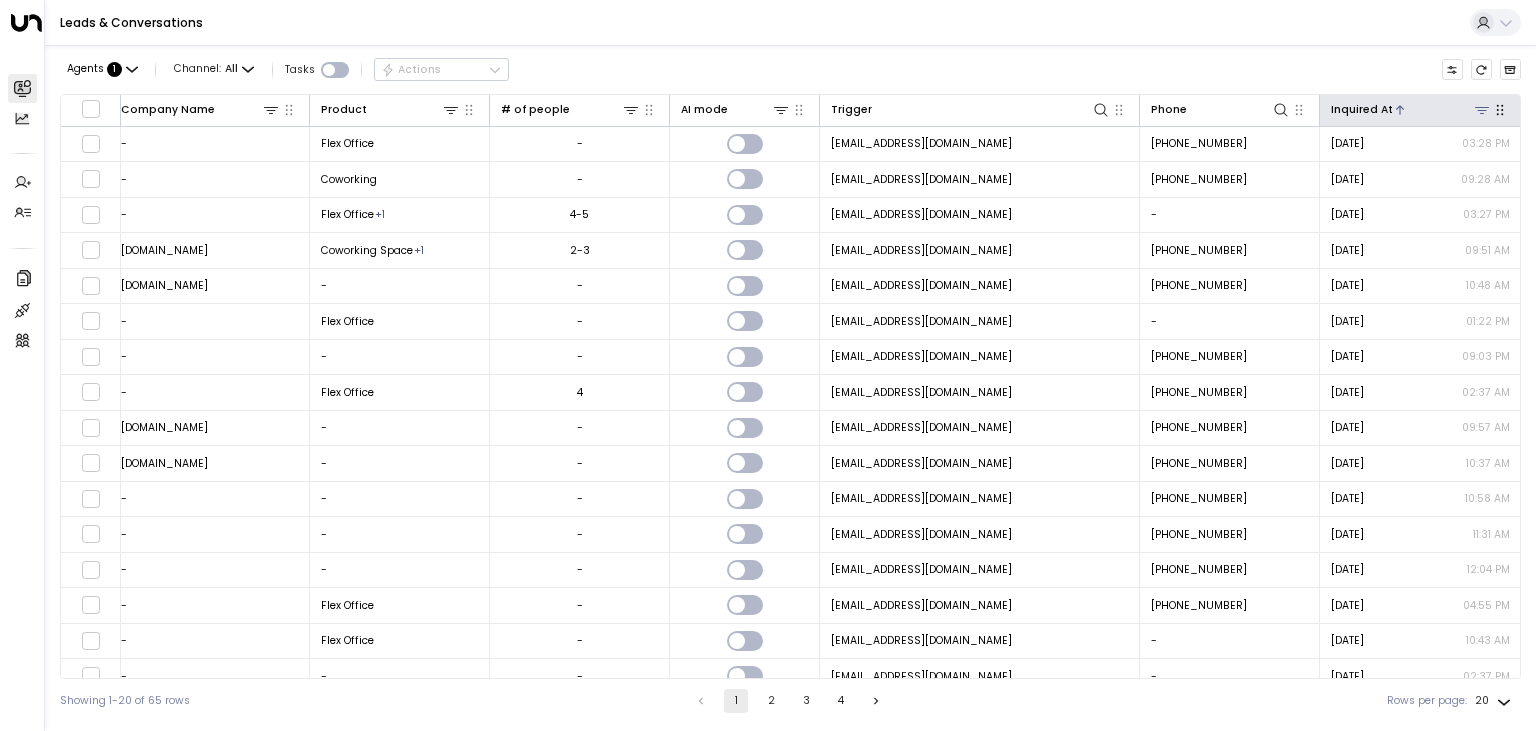 click 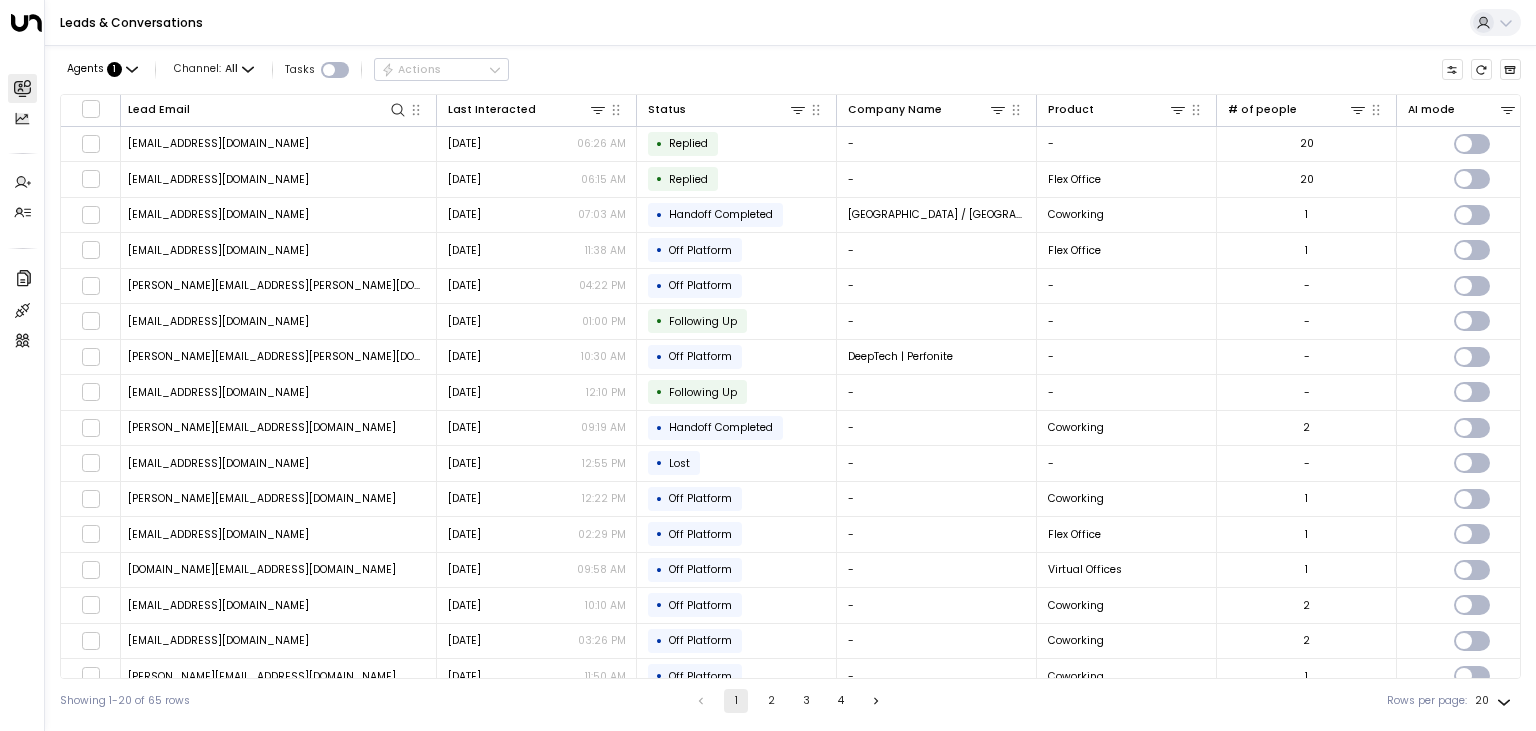 scroll, scrollTop: 0, scrollLeft: 0, axis: both 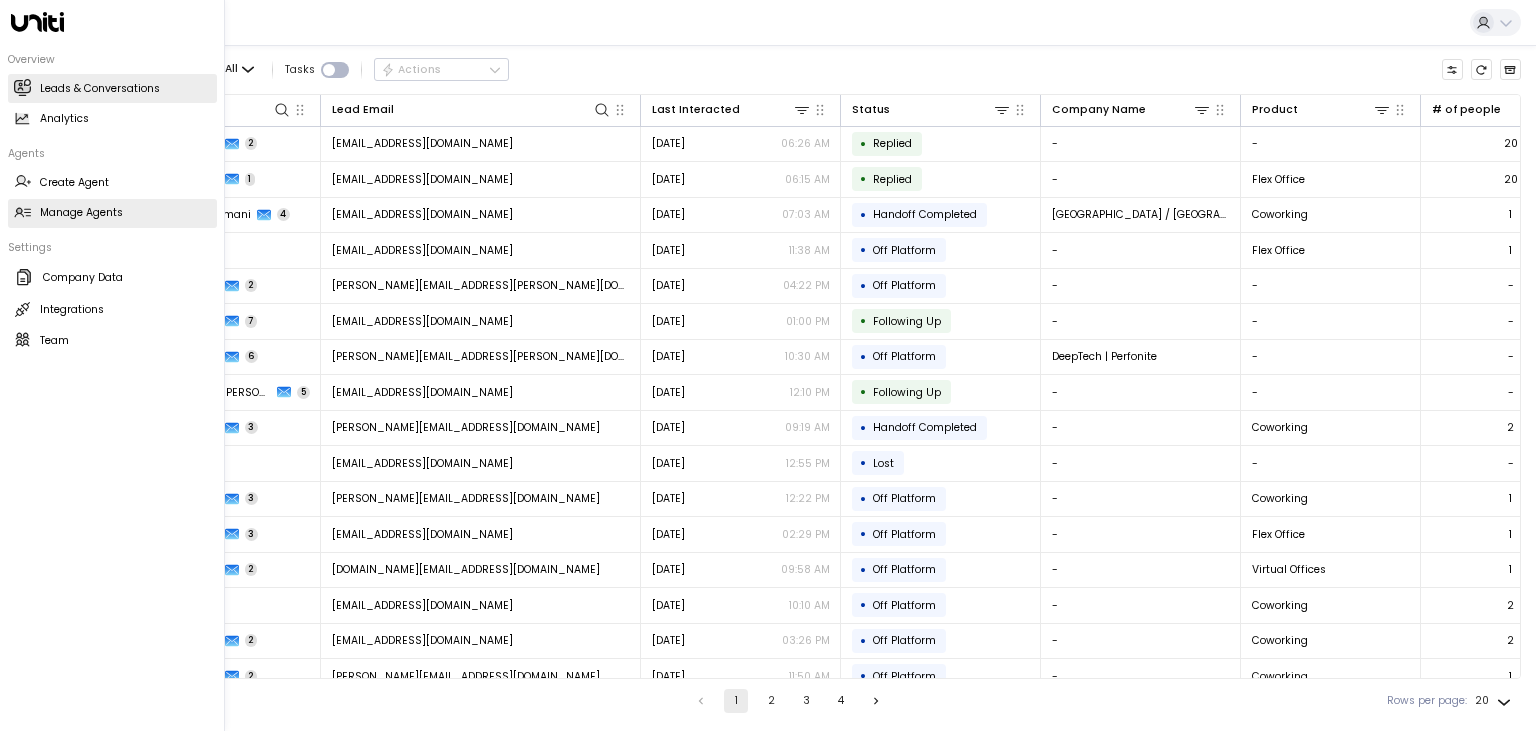 click on "Manage Agents Manage Agents" at bounding box center [112, 213] 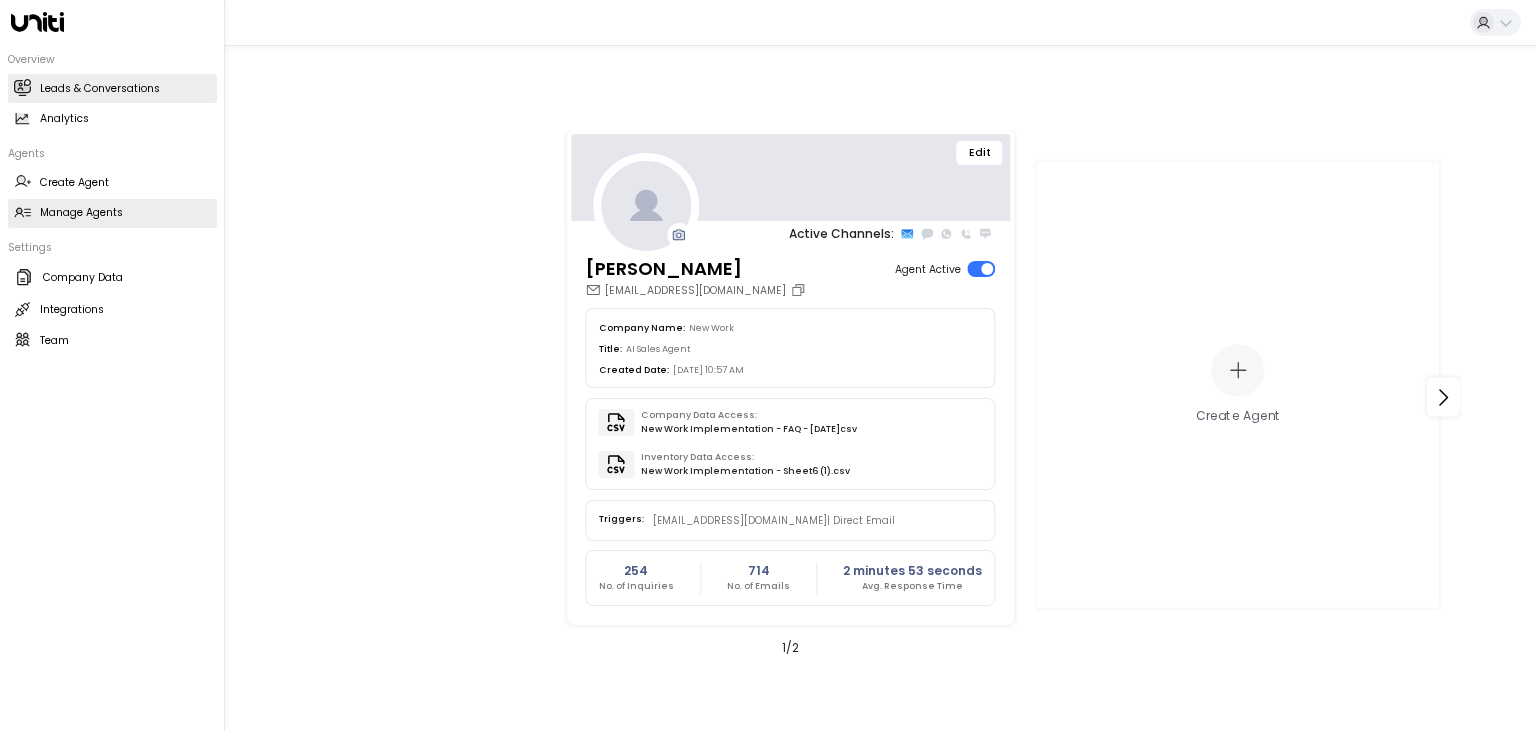 click on "Leads & Conversations" at bounding box center (100, 89) 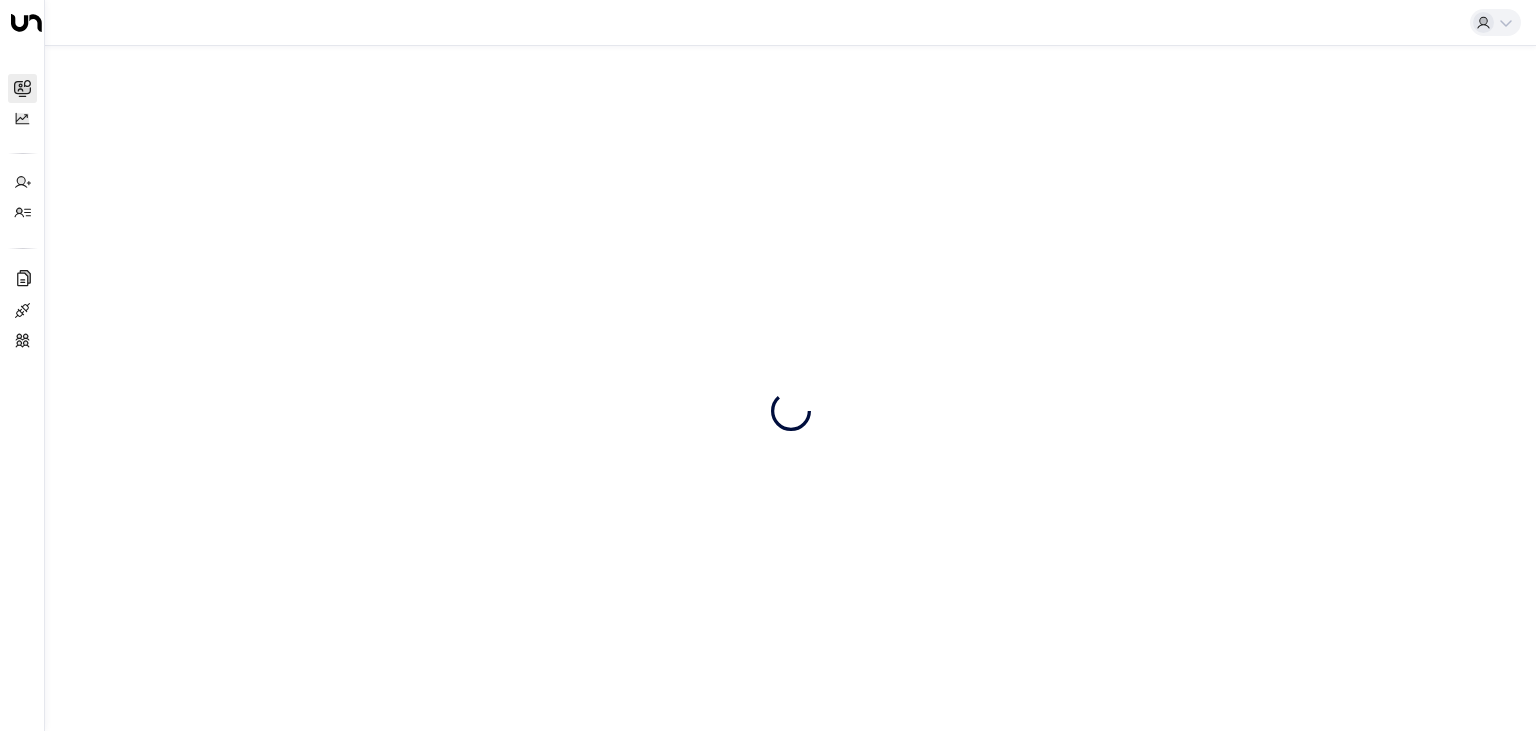 scroll, scrollTop: 0, scrollLeft: 0, axis: both 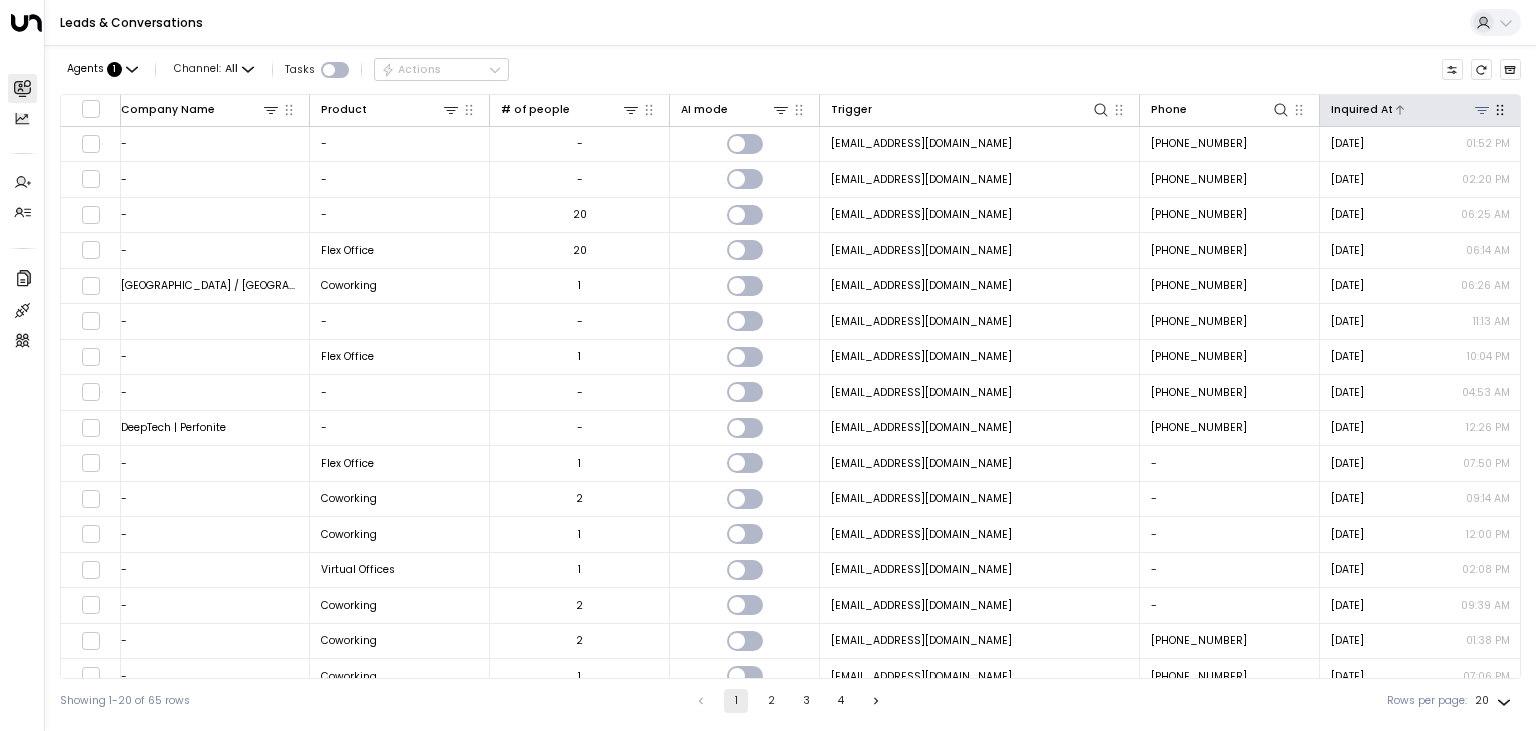 click at bounding box center (1442, 109) 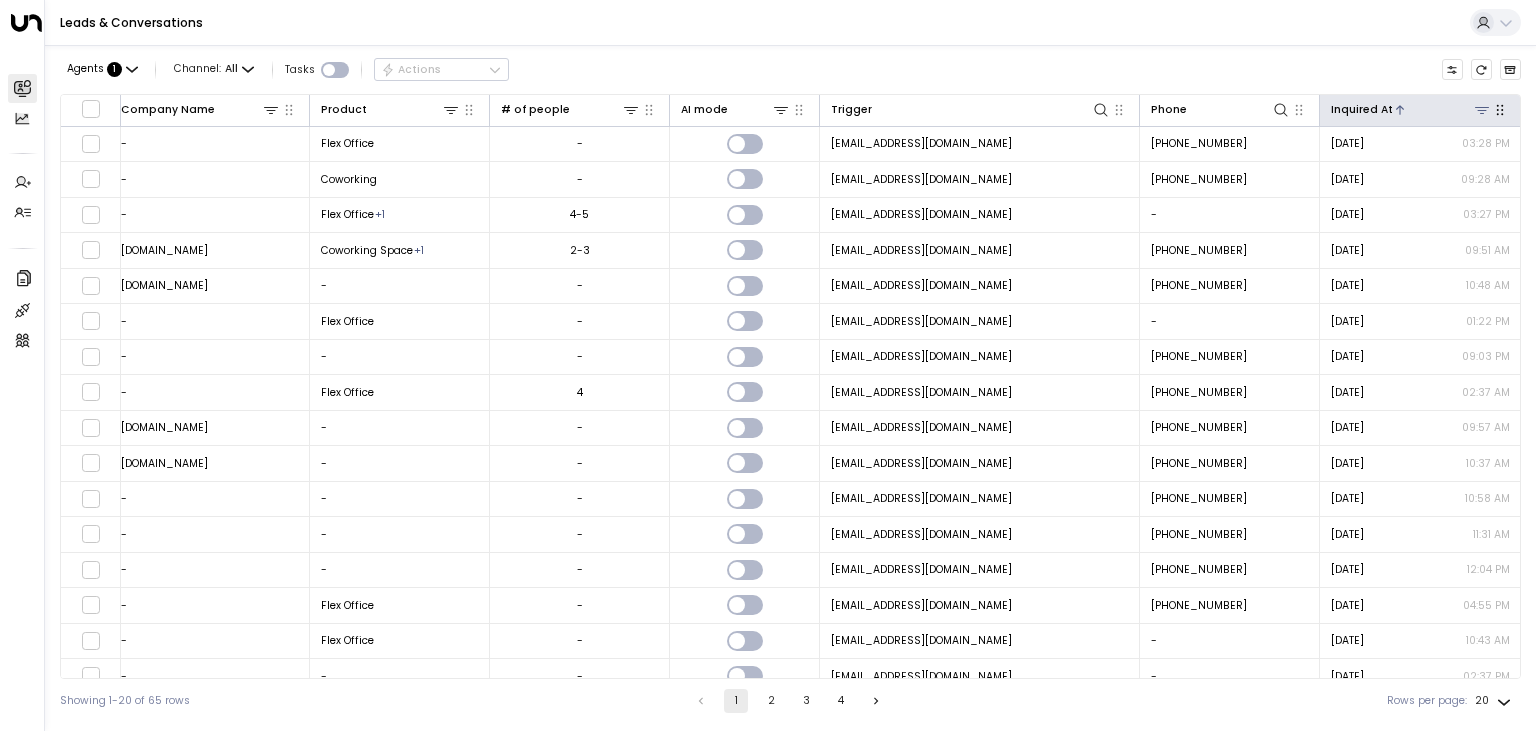 click 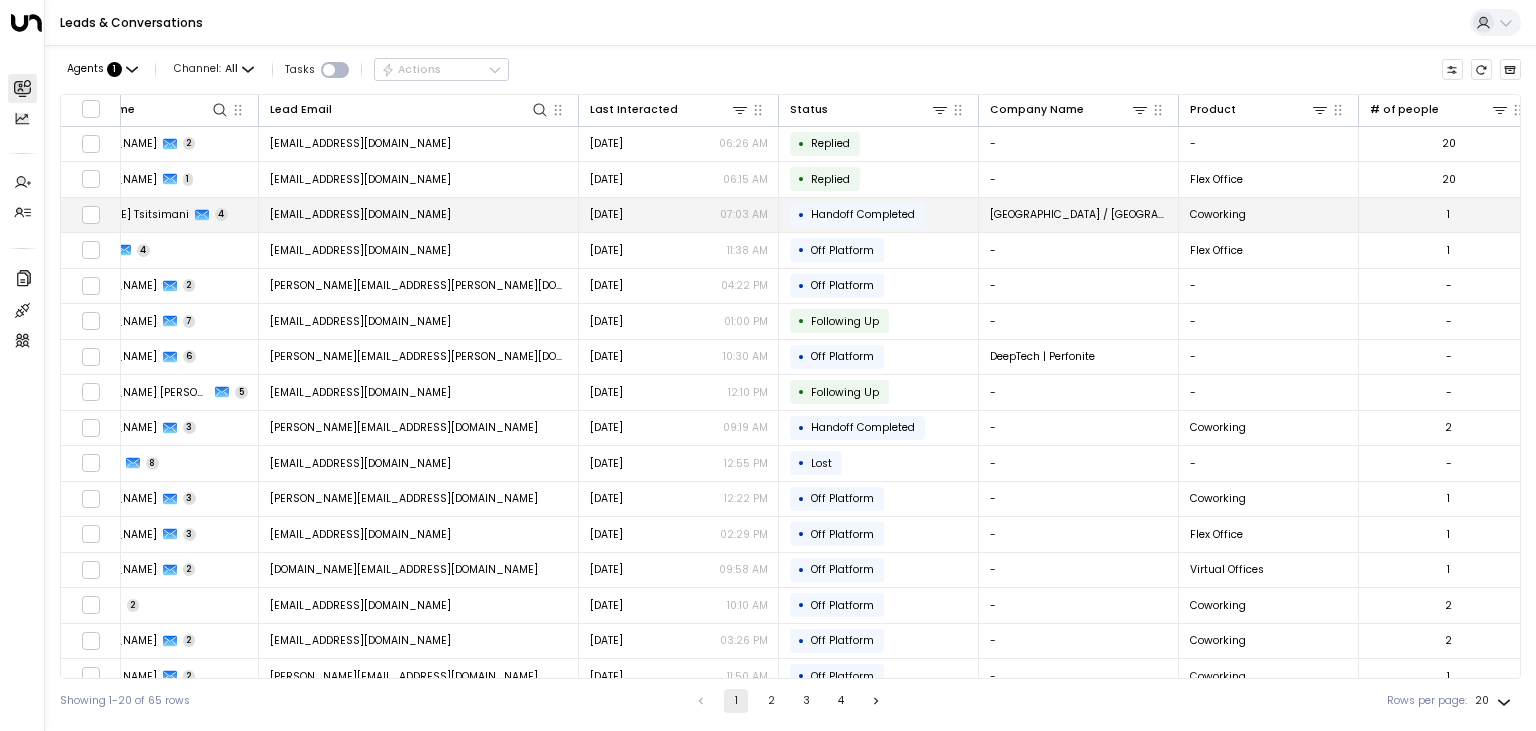 scroll, scrollTop: 0, scrollLeft: 0, axis: both 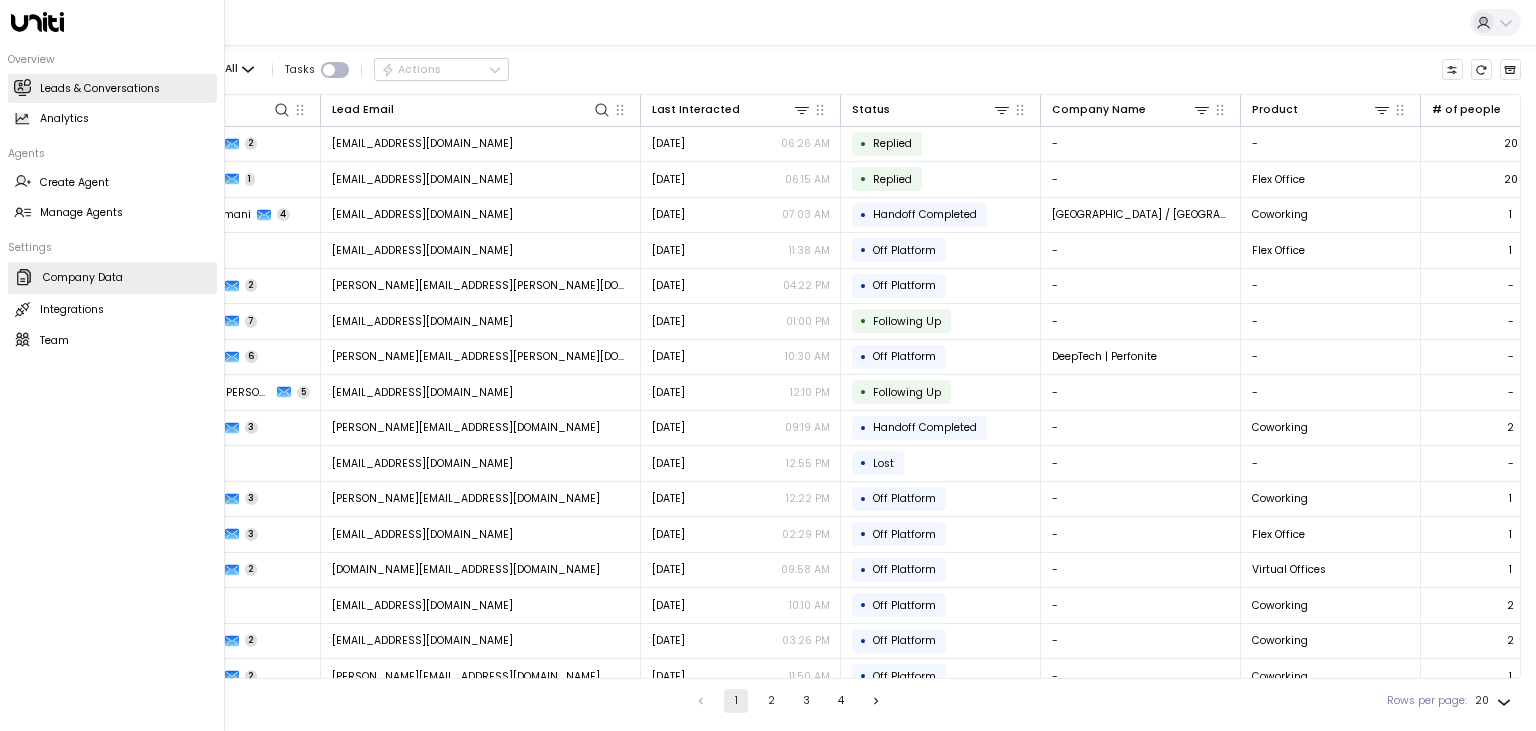 click 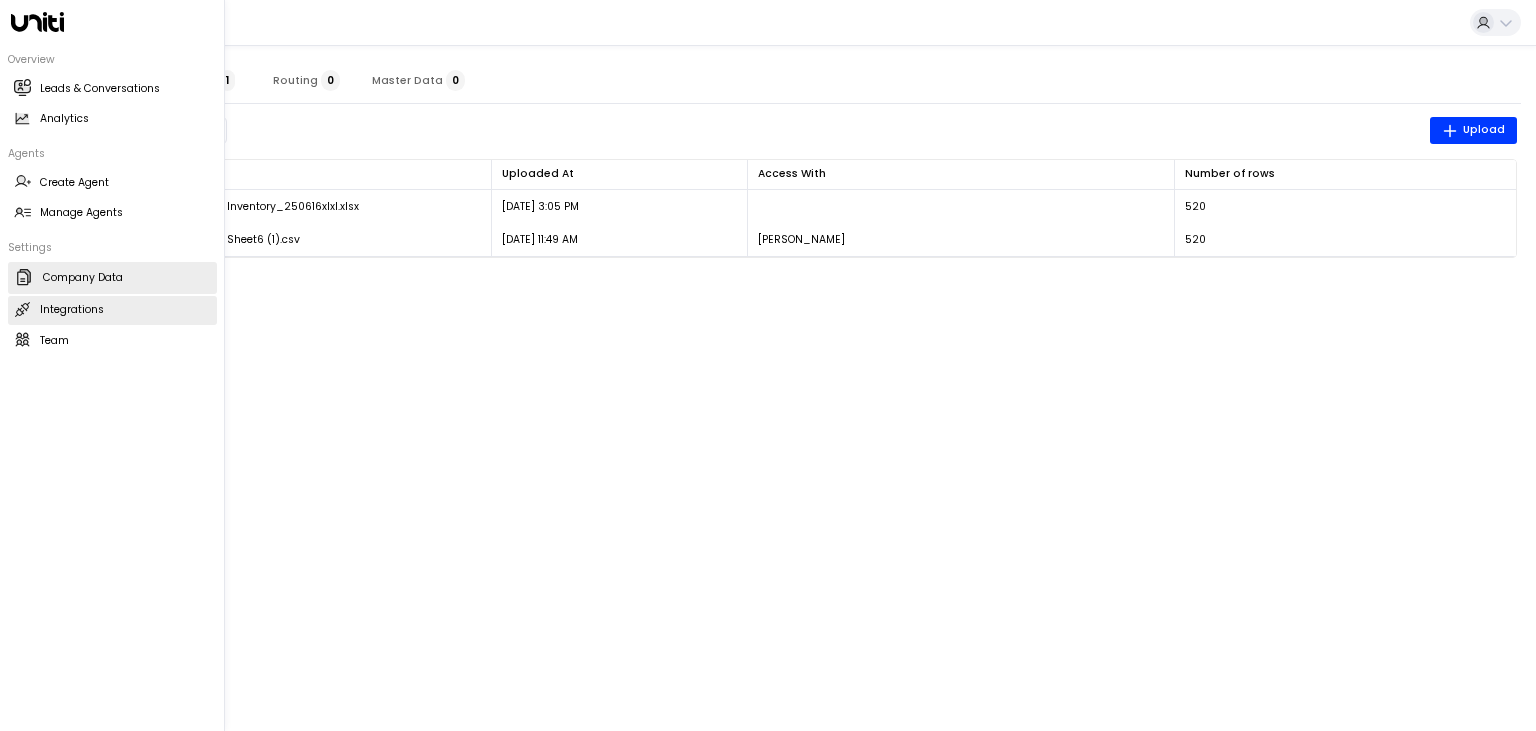 click on "Integrations" at bounding box center (72, 310) 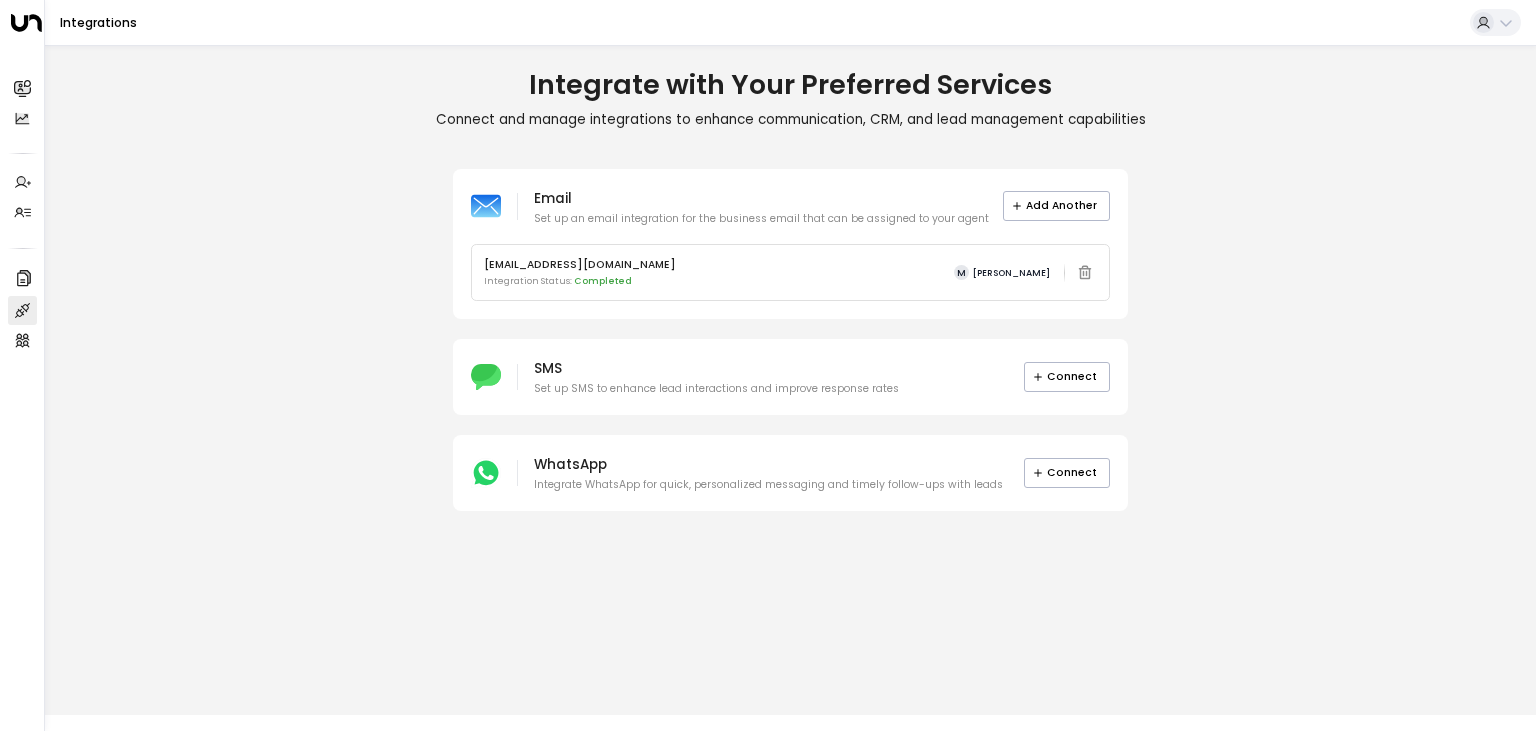 click on "magnus@newworkoffices.com" at bounding box center [580, 265] 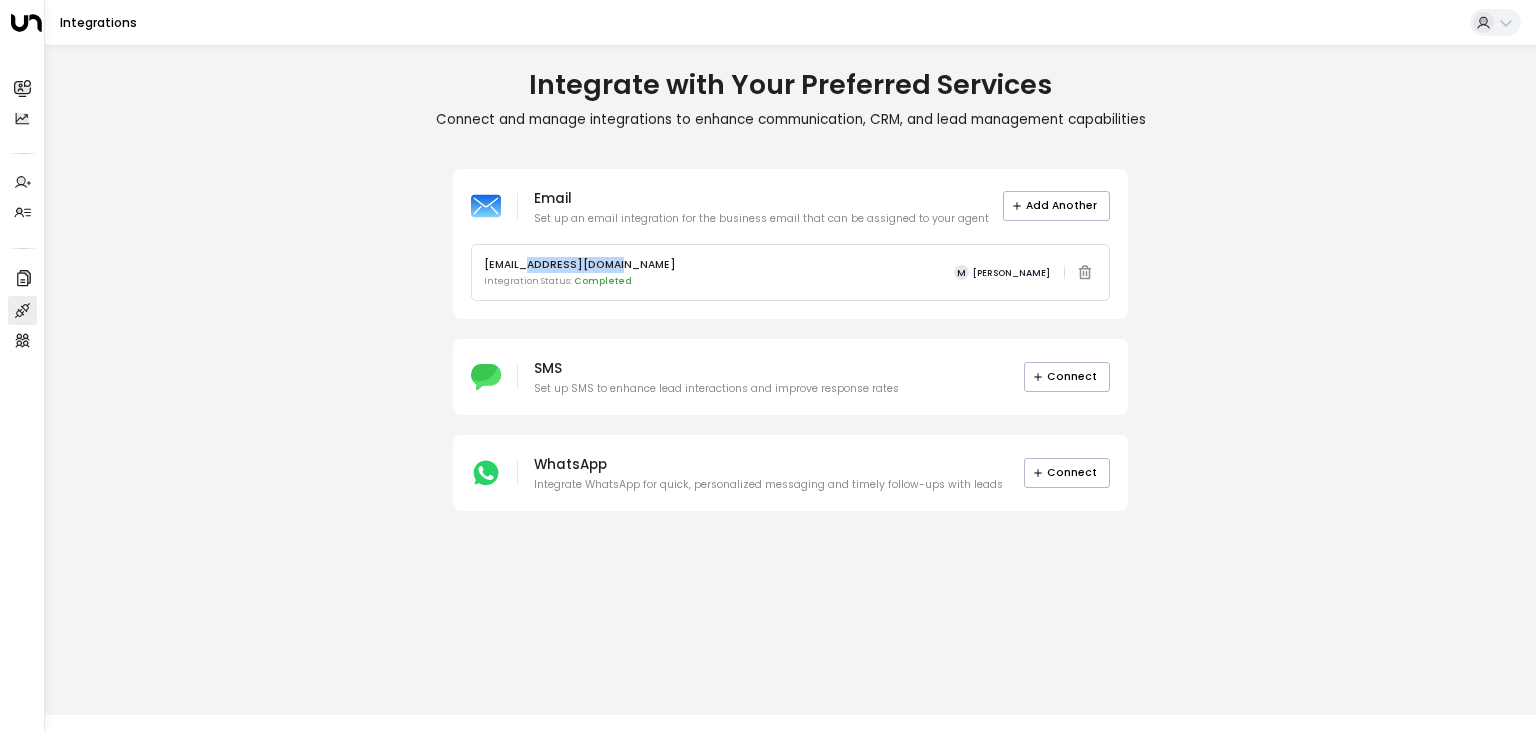 click on "magnus@newworkoffices.com" at bounding box center [580, 265] 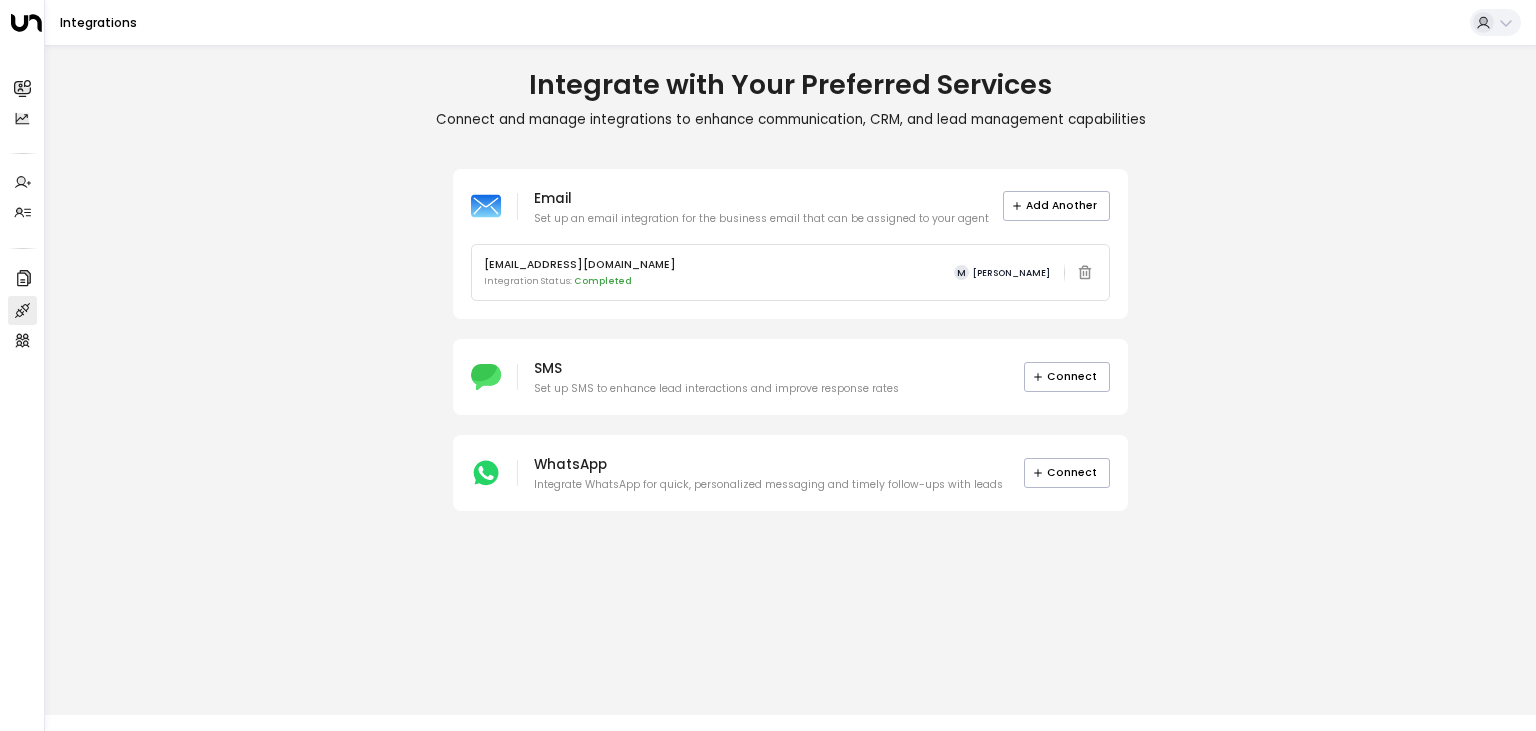 click on "magnus@newworkoffices.com Integration Status:   Completed M Magnus" at bounding box center (790, 273) 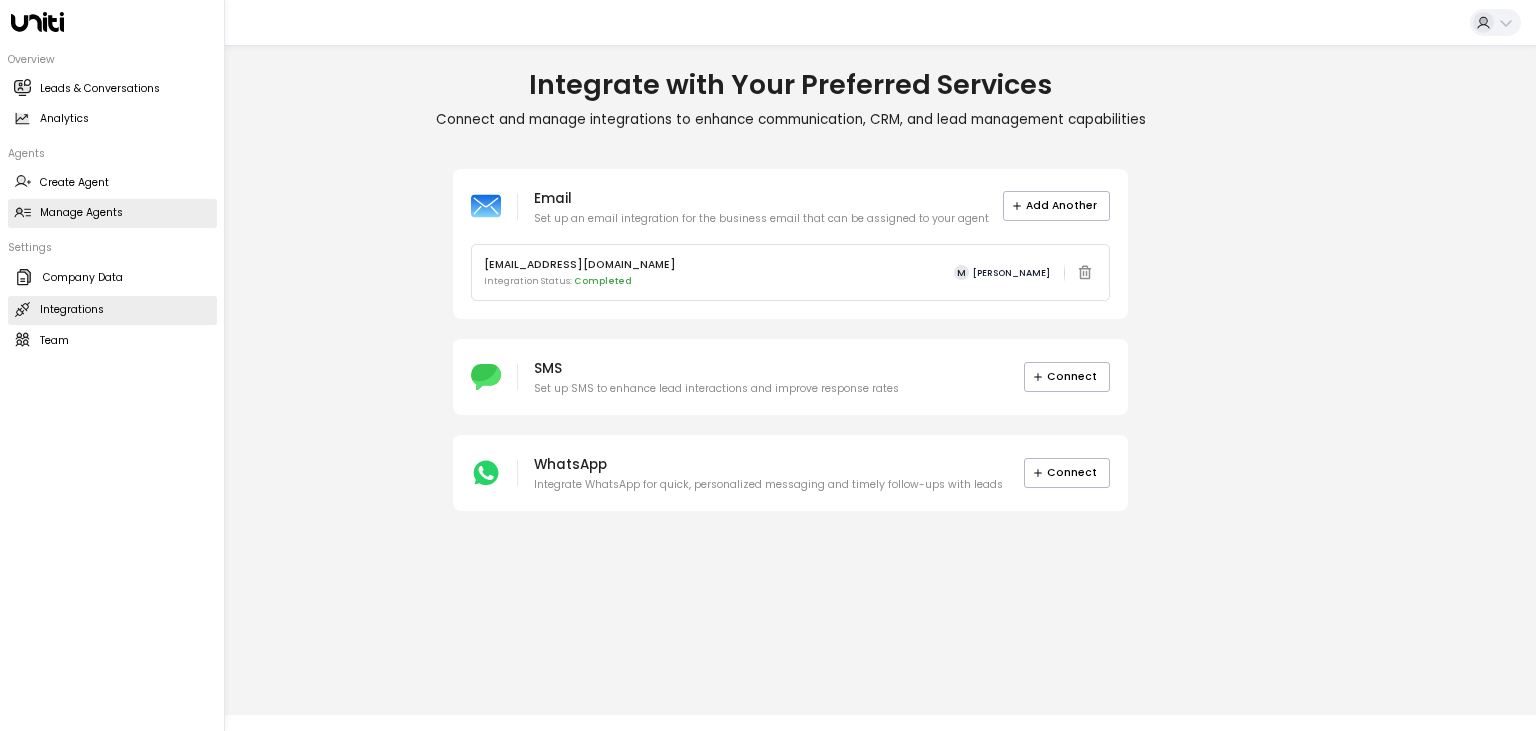 click on "Manage Agents" at bounding box center [81, 213] 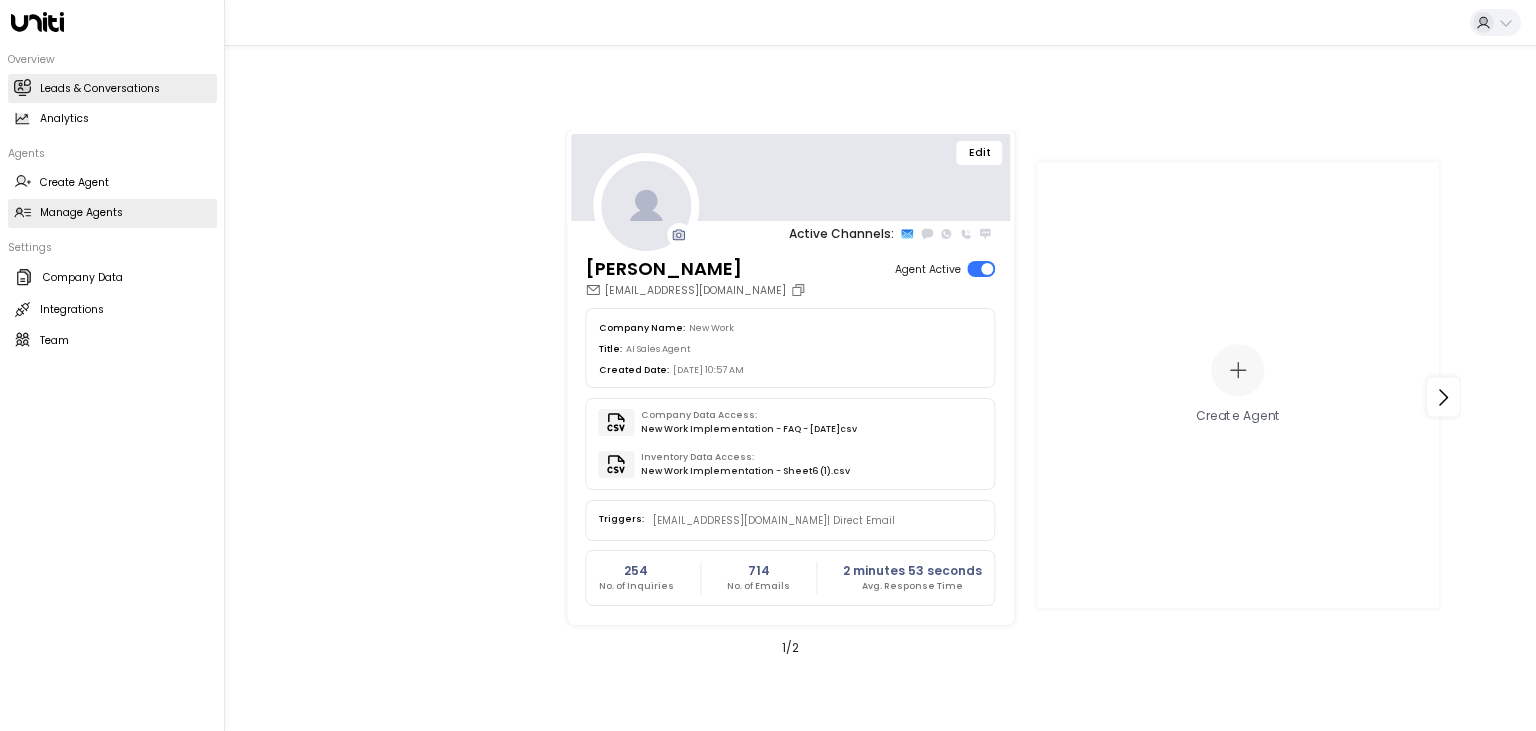 click on "Leads & Conversations Leads & Conversations" at bounding box center [112, 88] 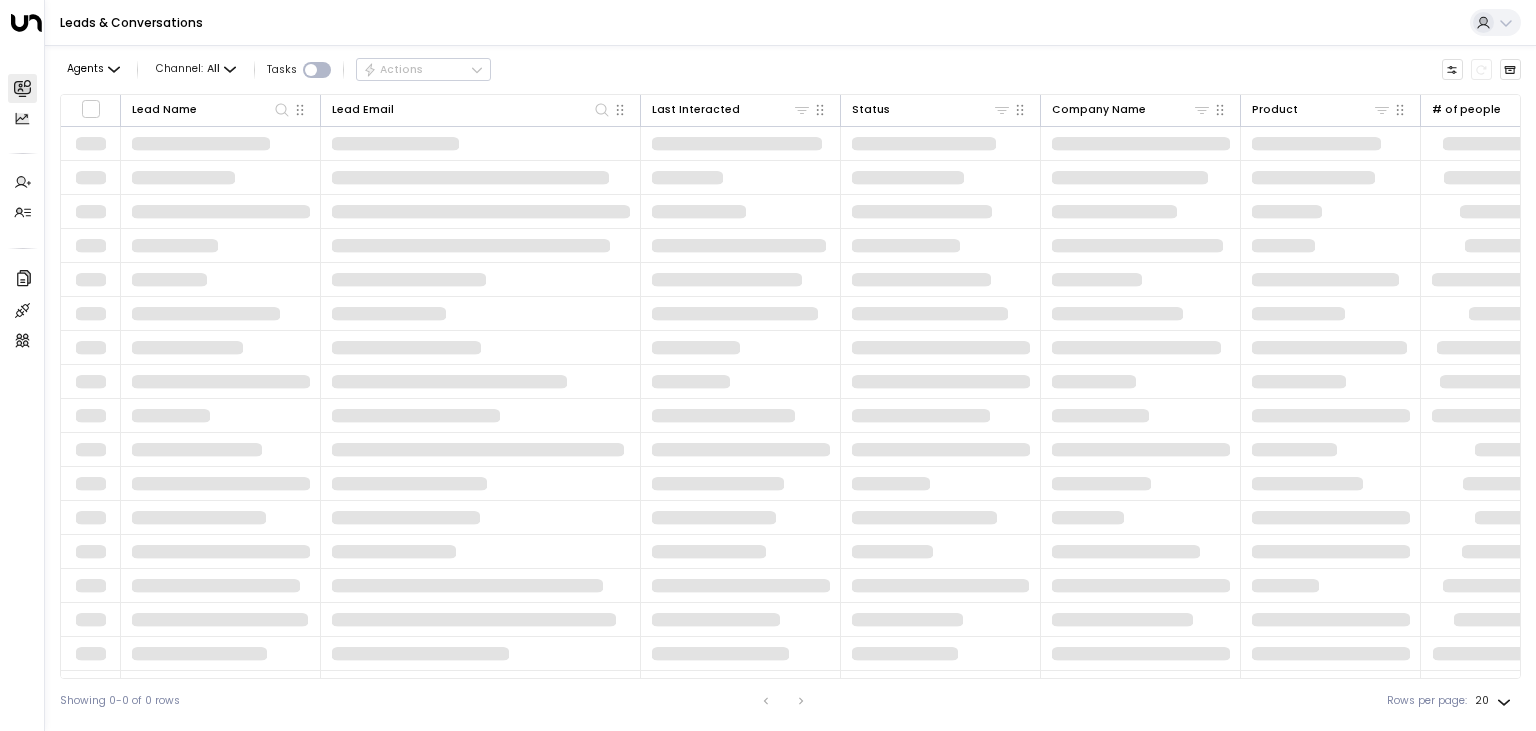 scroll, scrollTop: 0, scrollLeft: 0, axis: both 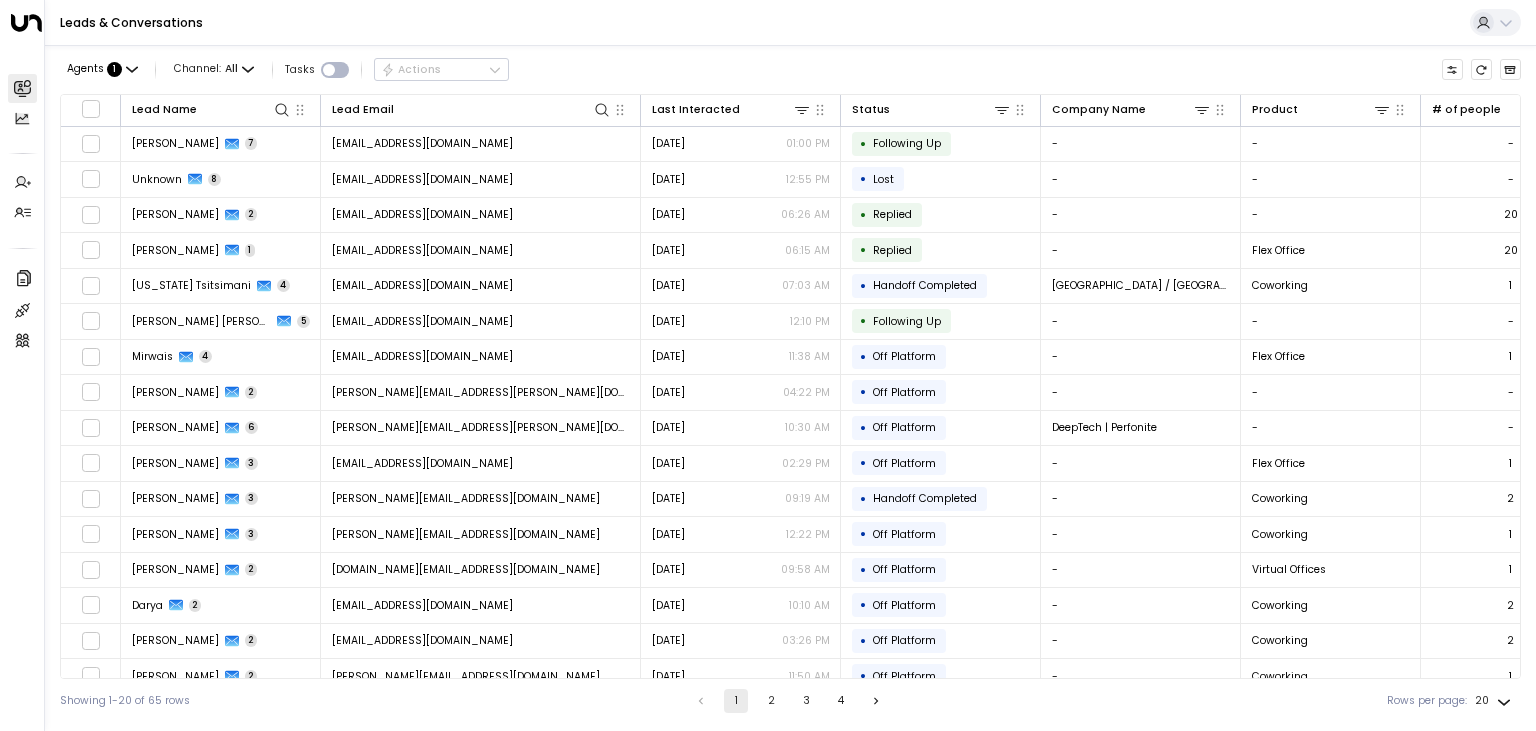 click on "Agents : 1 Channel: All Tasks   Actions" at bounding box center [790, 70] 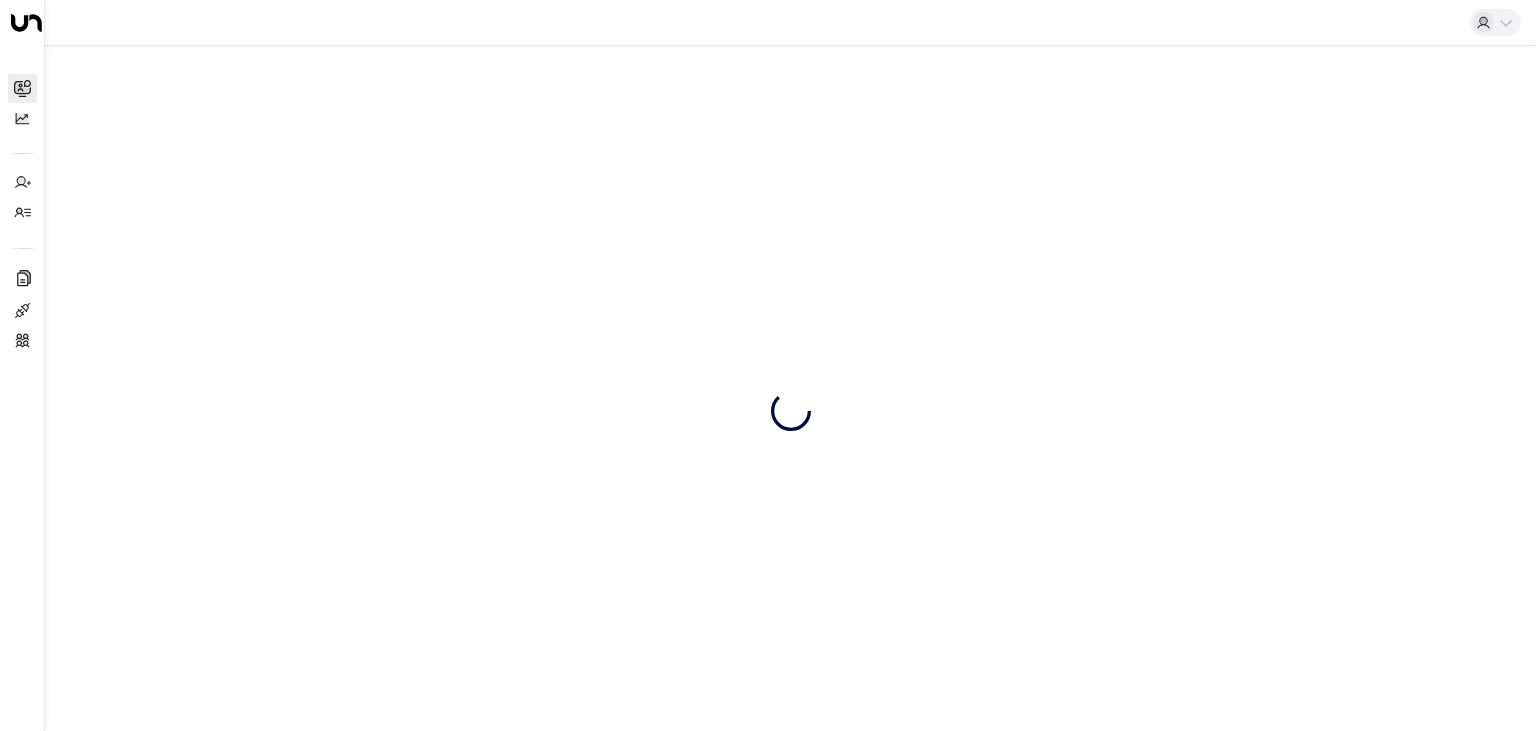 scroll, scrollTop: 0, scrollLeft: 0, axis: both 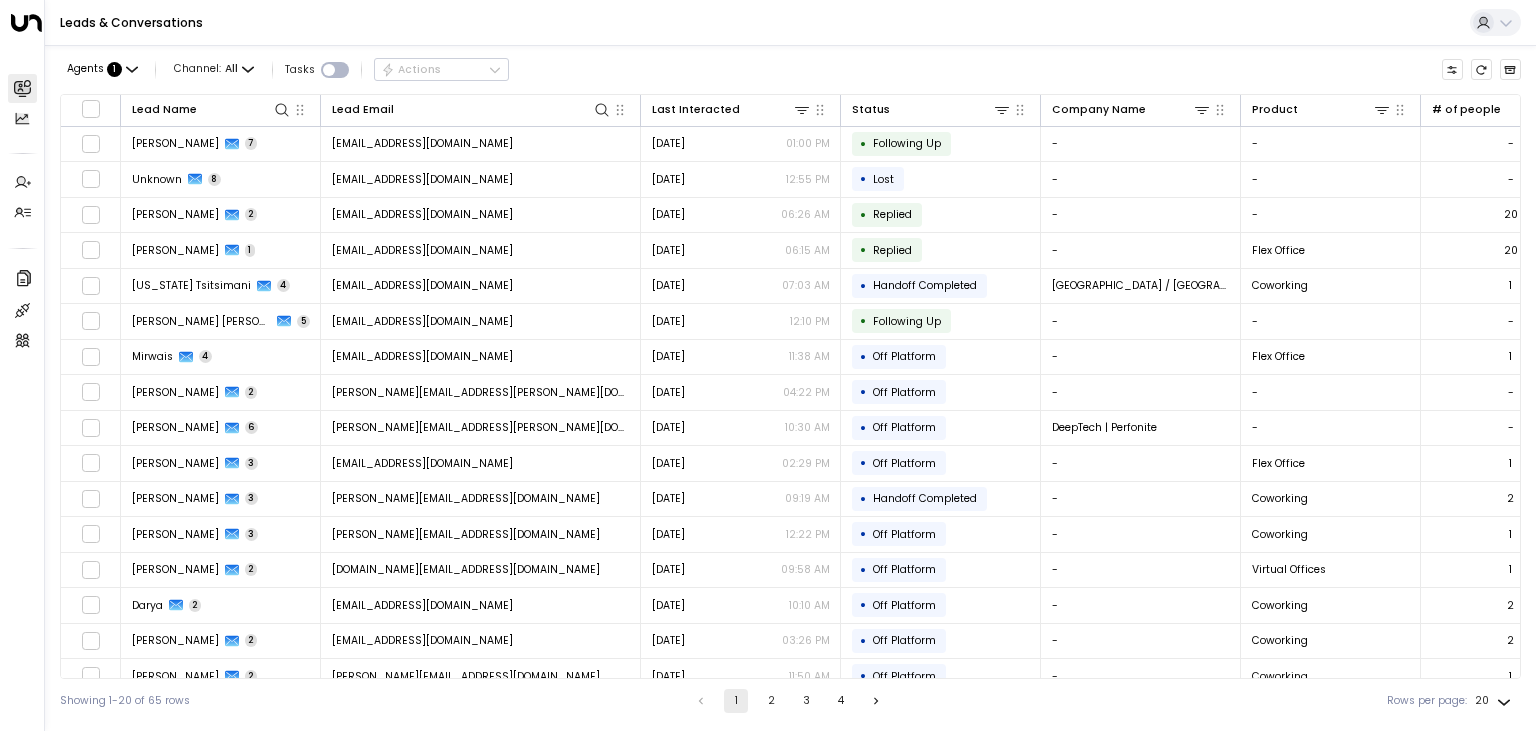 click on "Leads & Conversations" at bounding box center (790, 23) 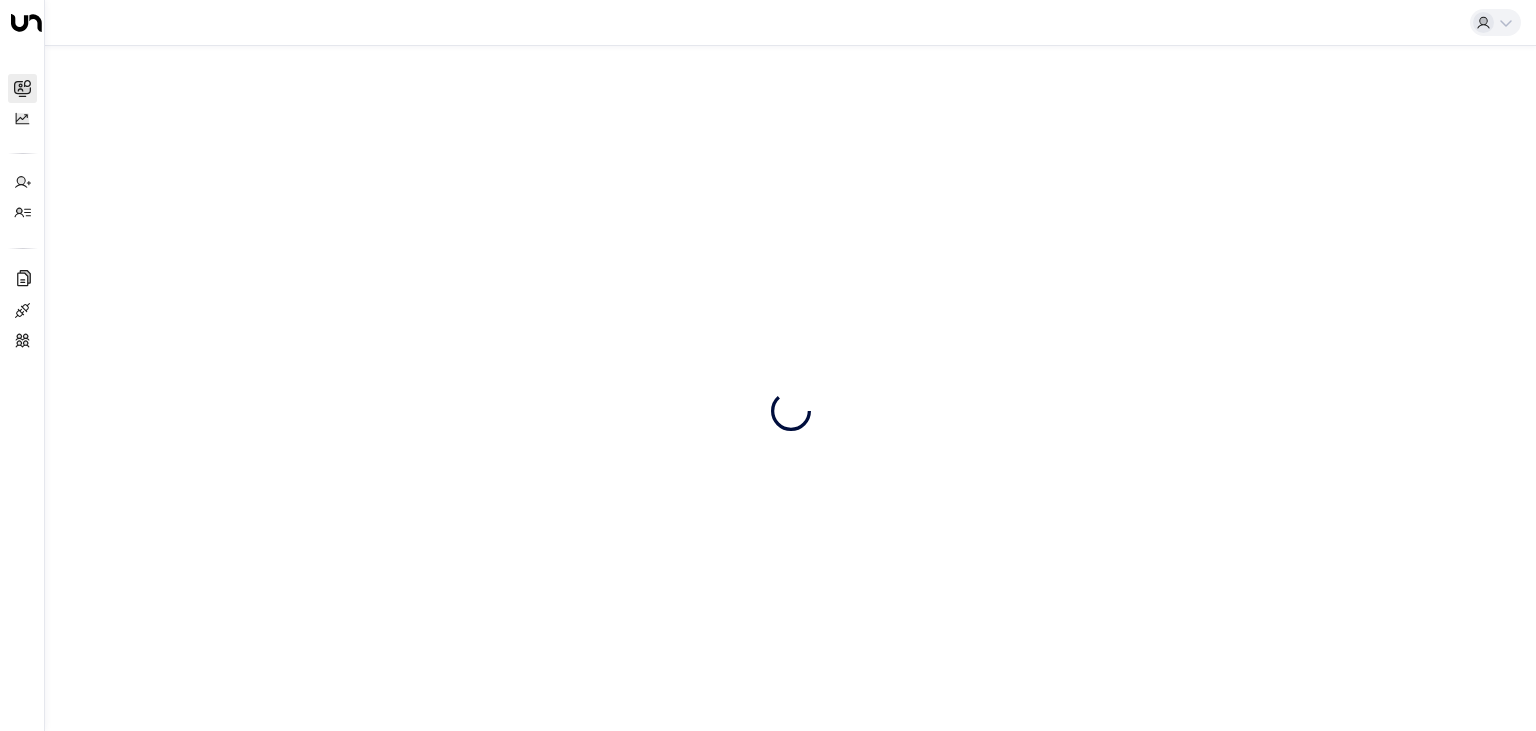 scroll, scrollTop: 0, scrollLeft: 0, axis: both 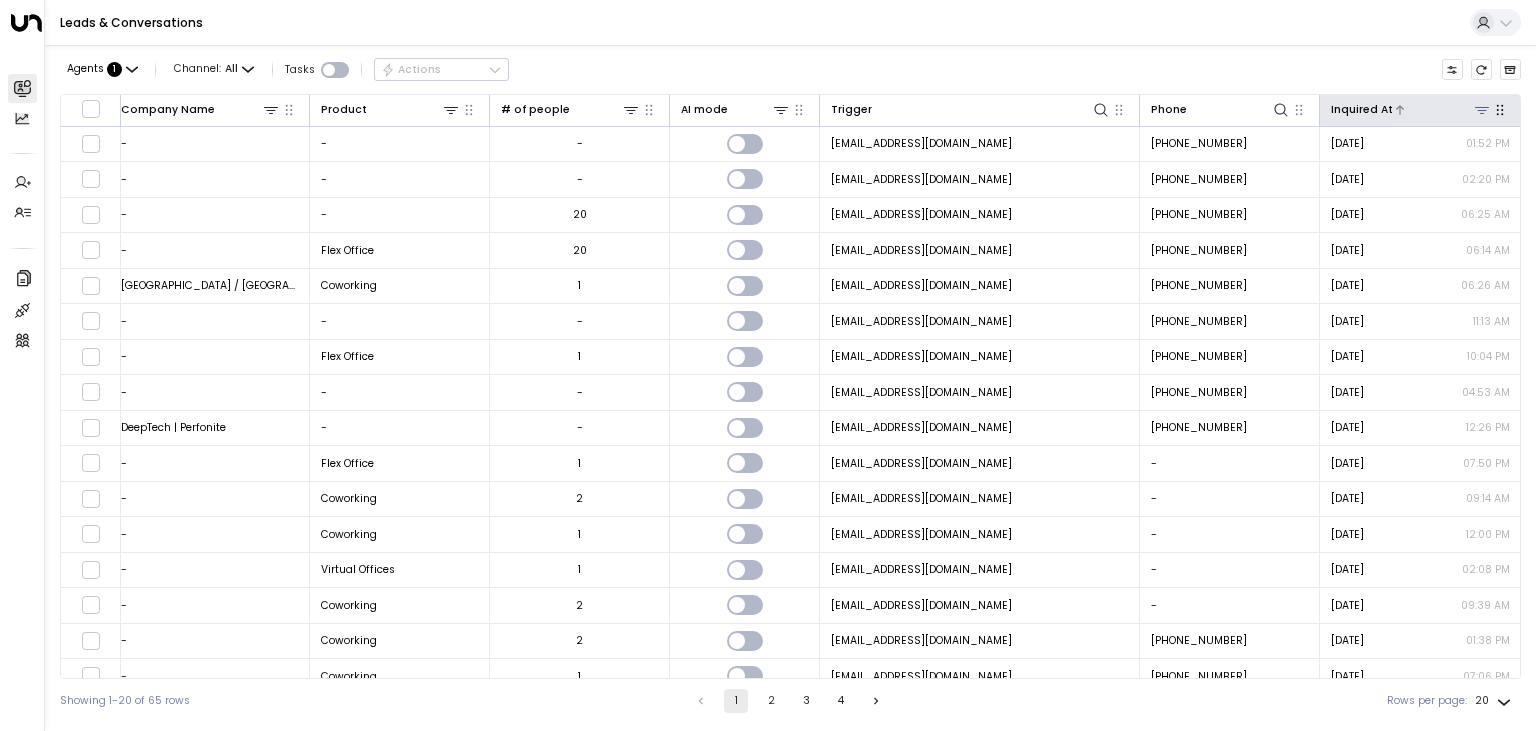 click 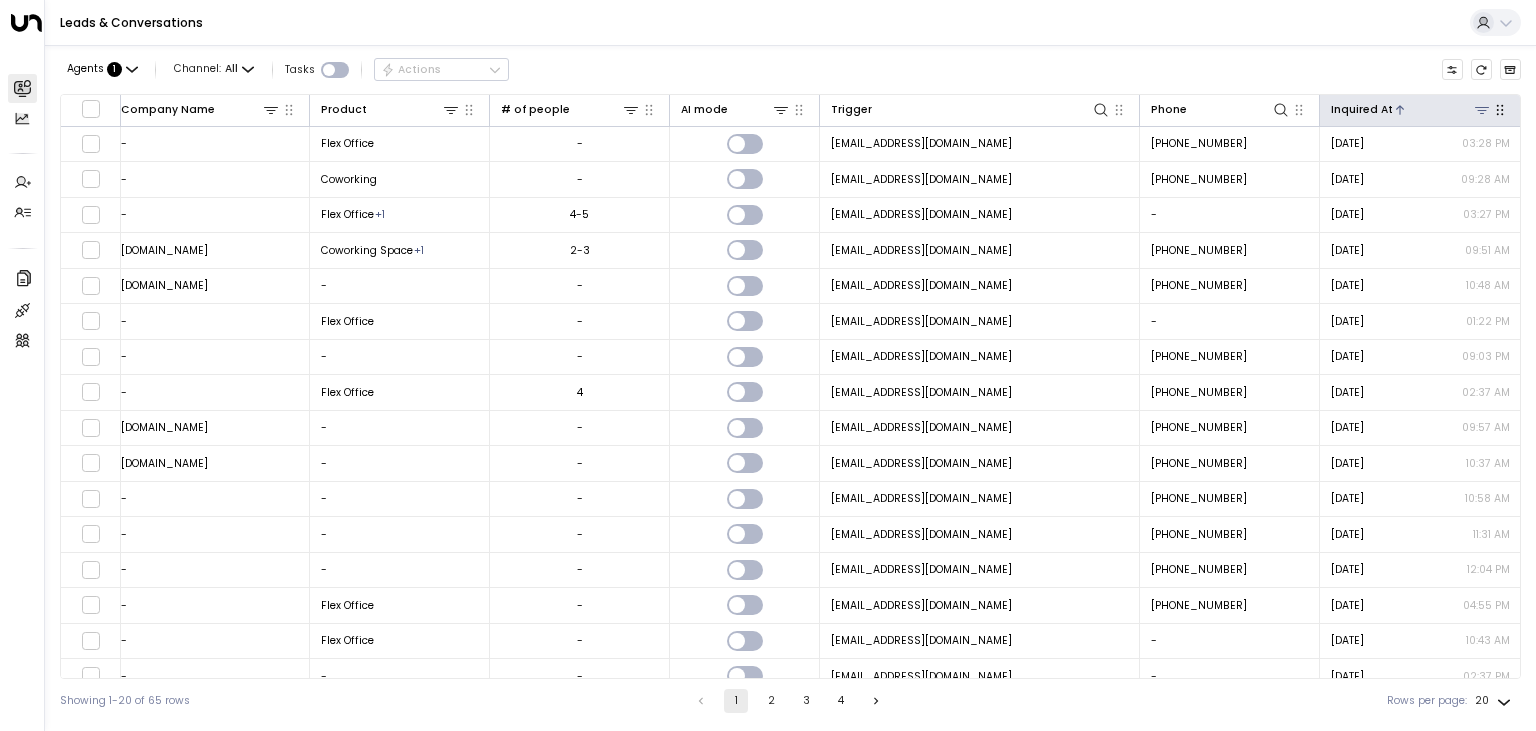 click 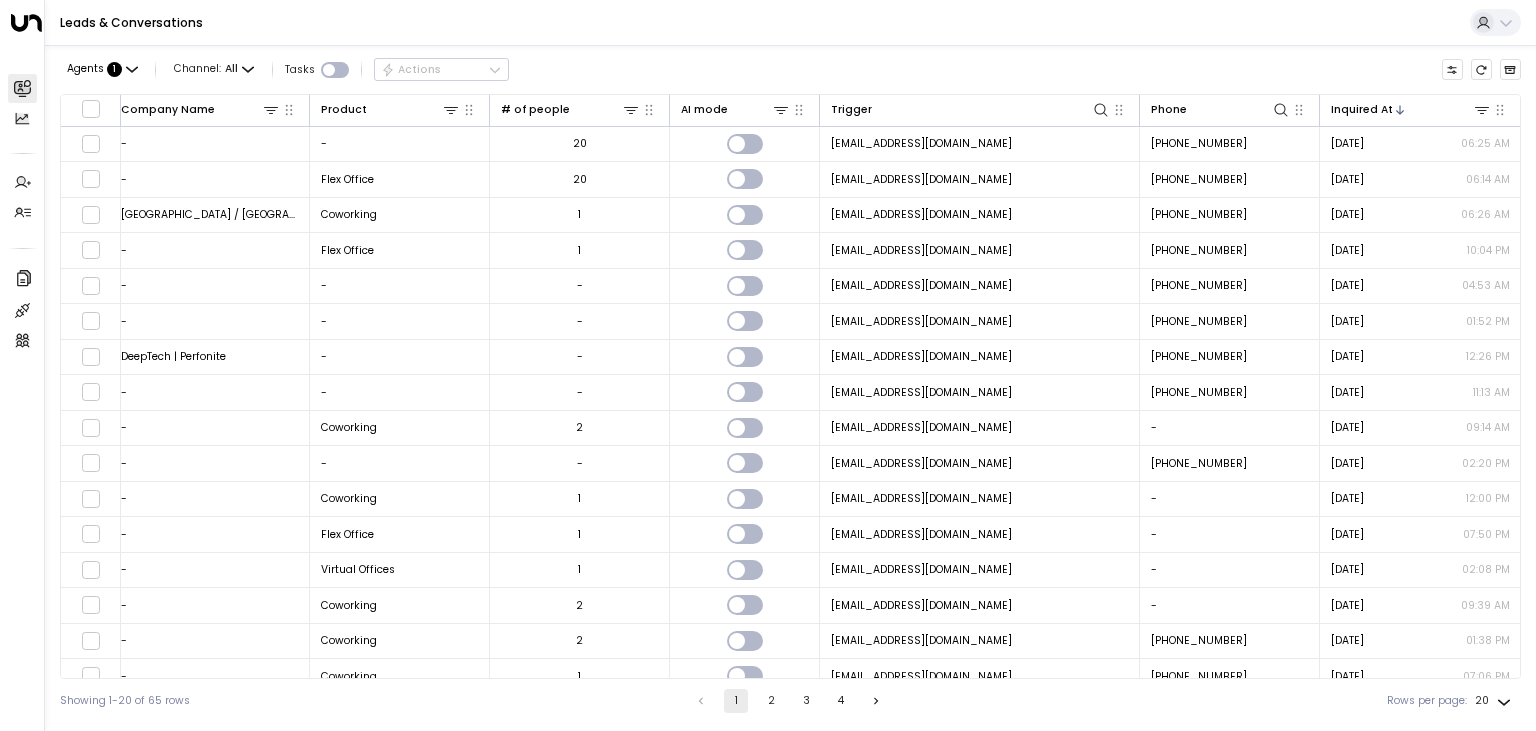 scroll, scrollTop: 0, scrollLeft: 0, axis: both 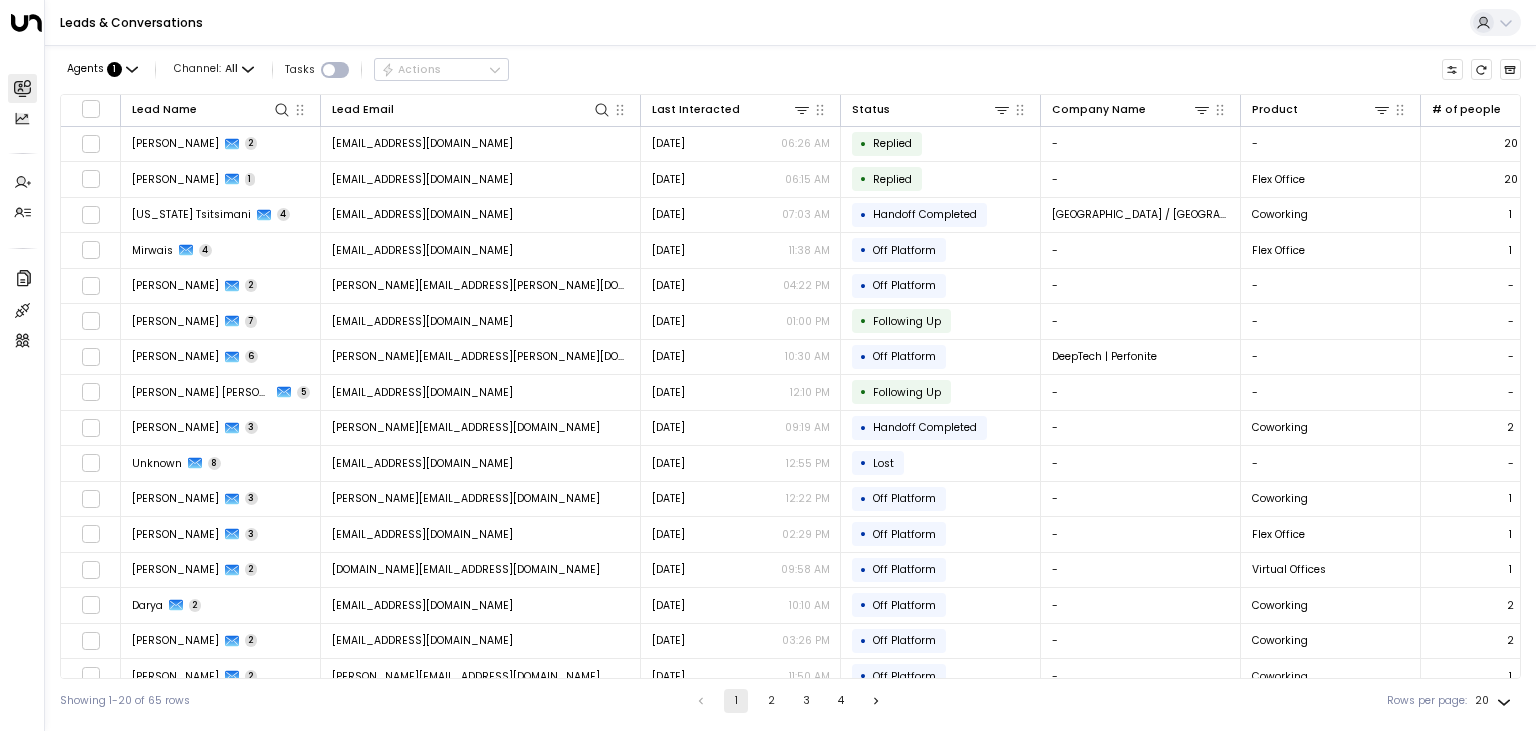 click on "Leads & Conversations" at bounding box center (790, 23) 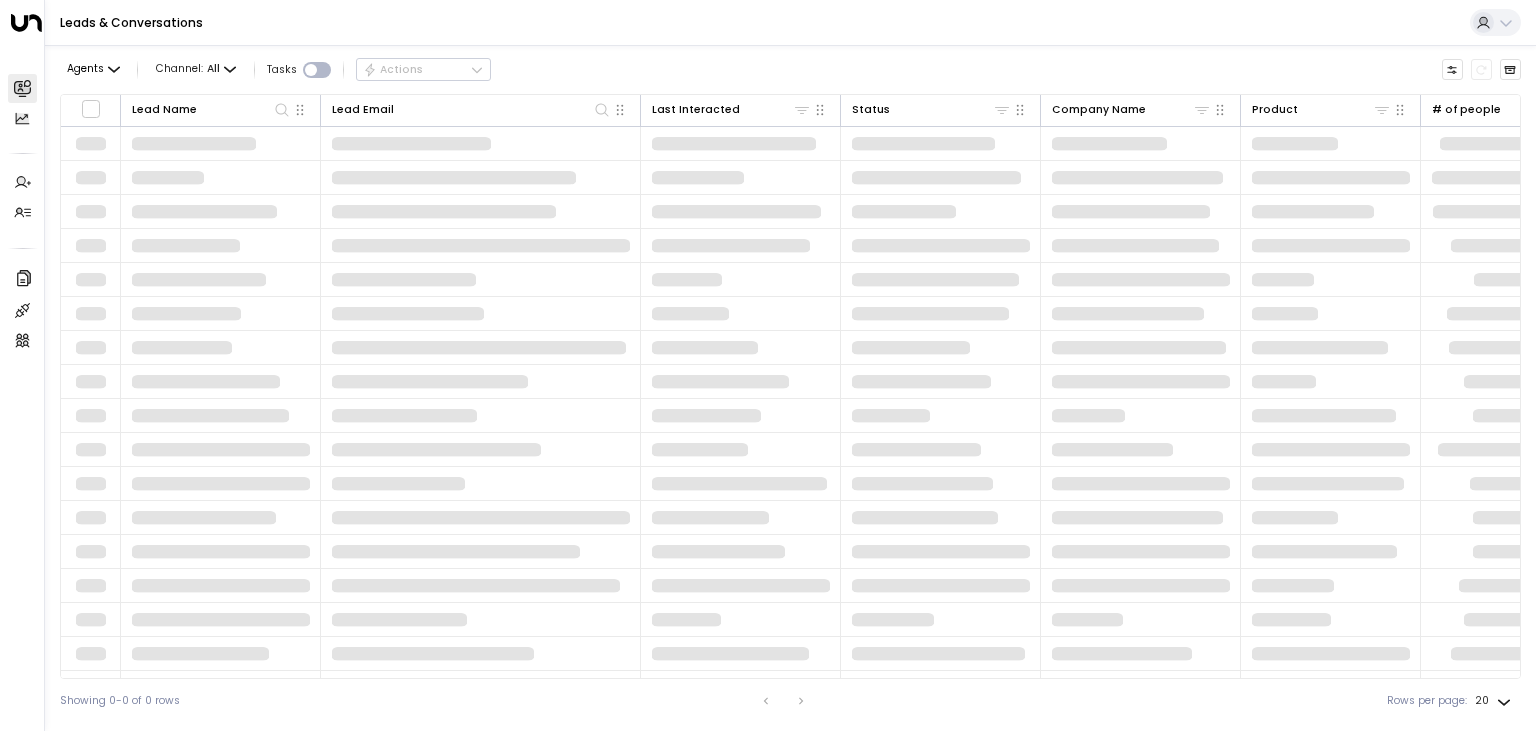 scroll, scrollTop: 0, scrollLeft: 0, axis: both 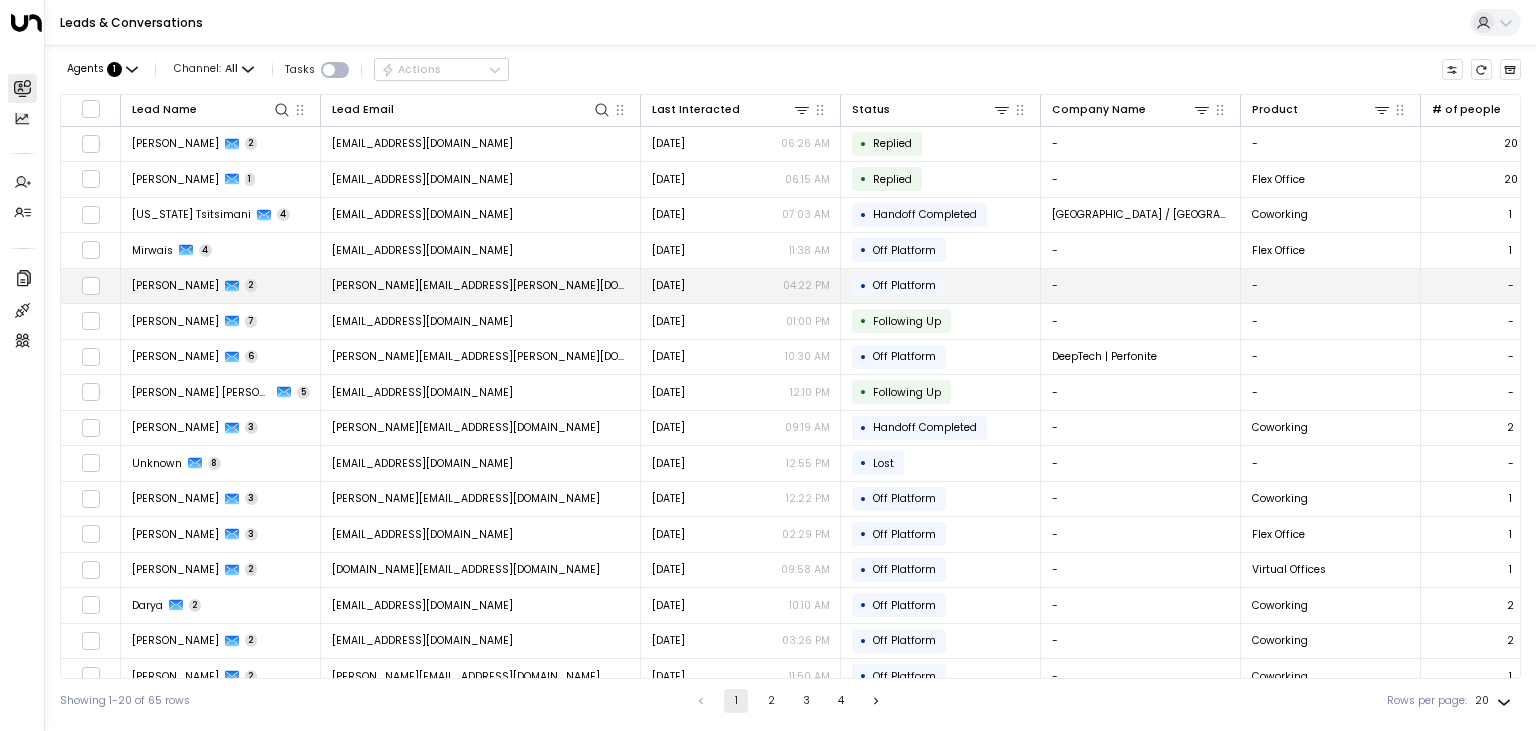 drag, startPoint x: 774, startPoint y: 681, endPoint x: 718, endPoint y: 271, distance: 413.80673 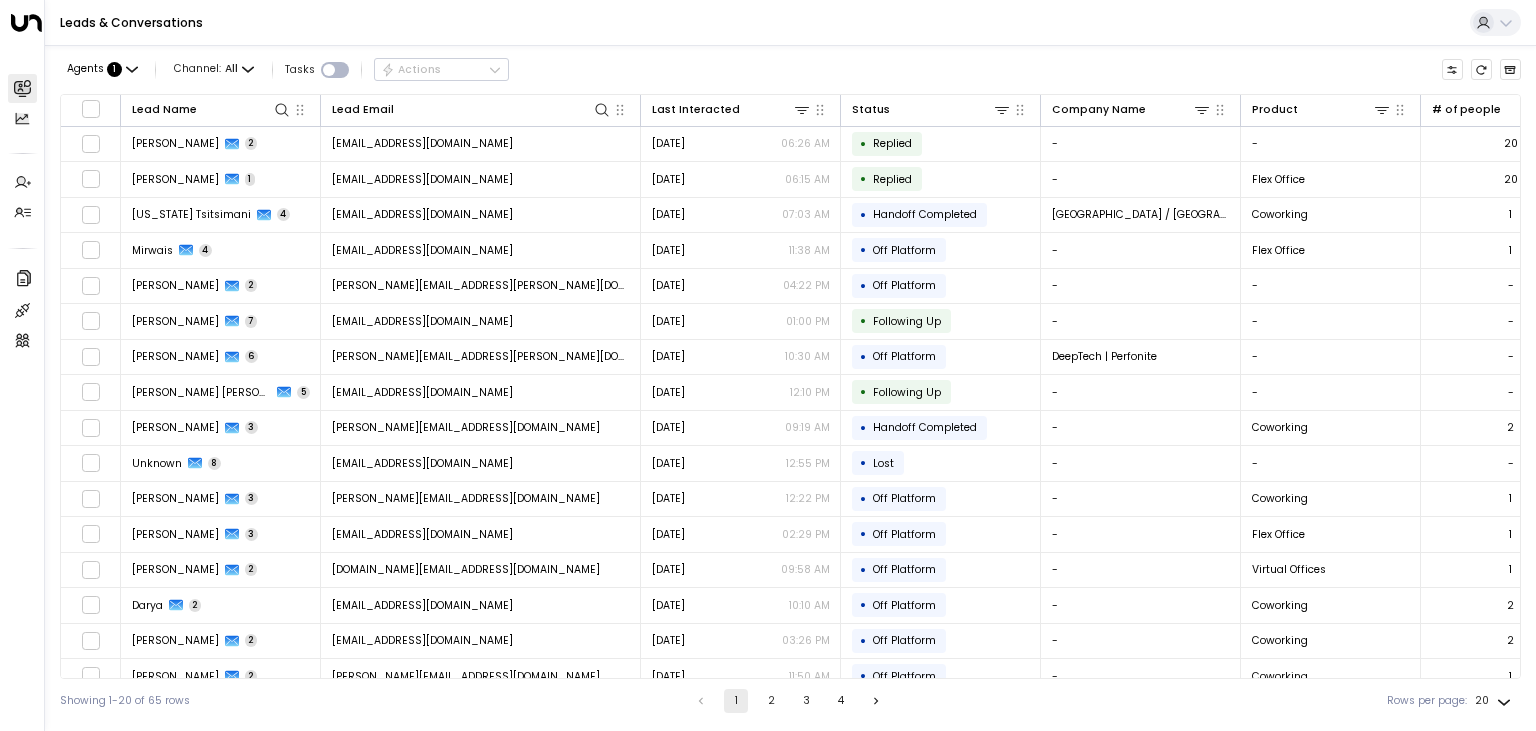 click on "Leads & Conversations" at bounding box center [790, 23] 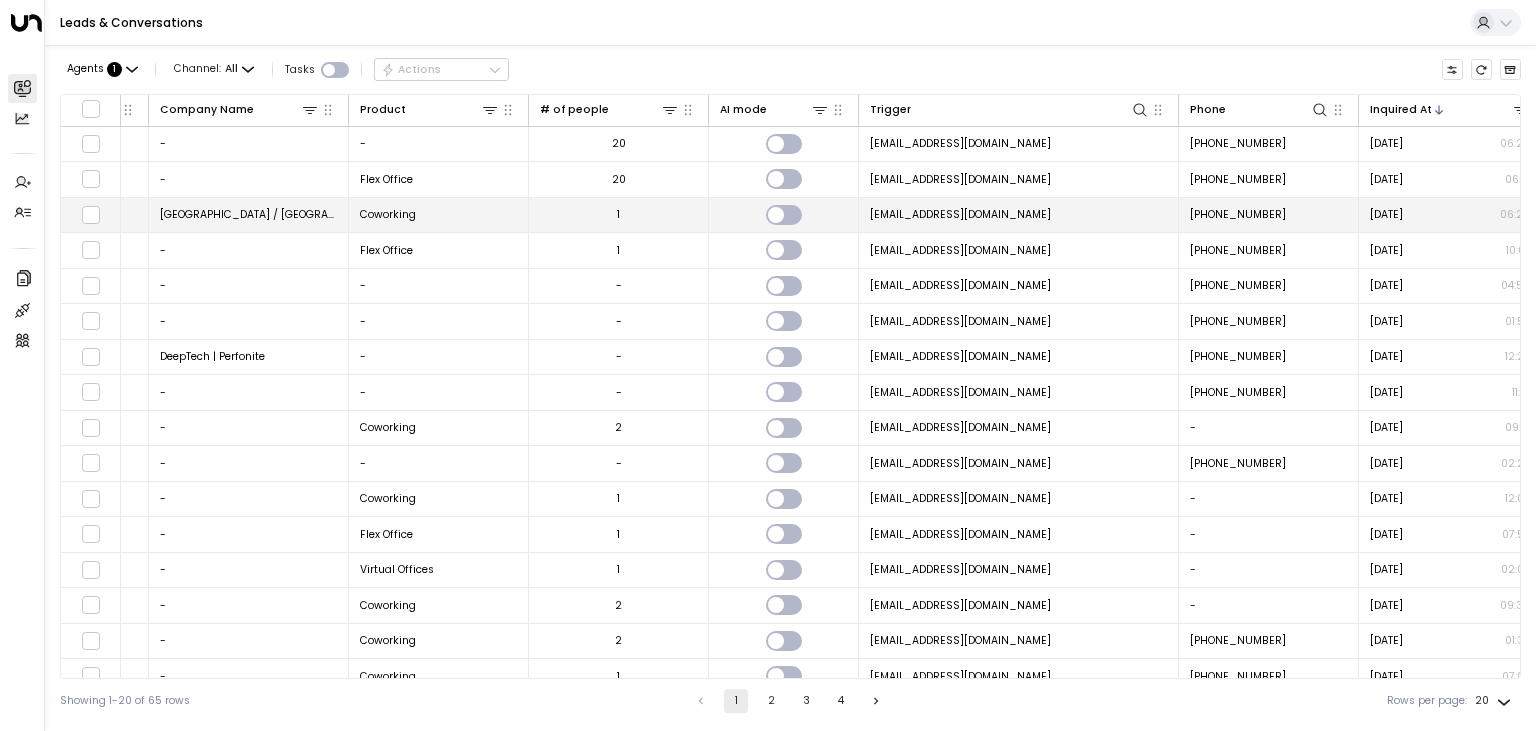 scroll, scrollTop: 0, scrollLeft: 931, axis: horizontal 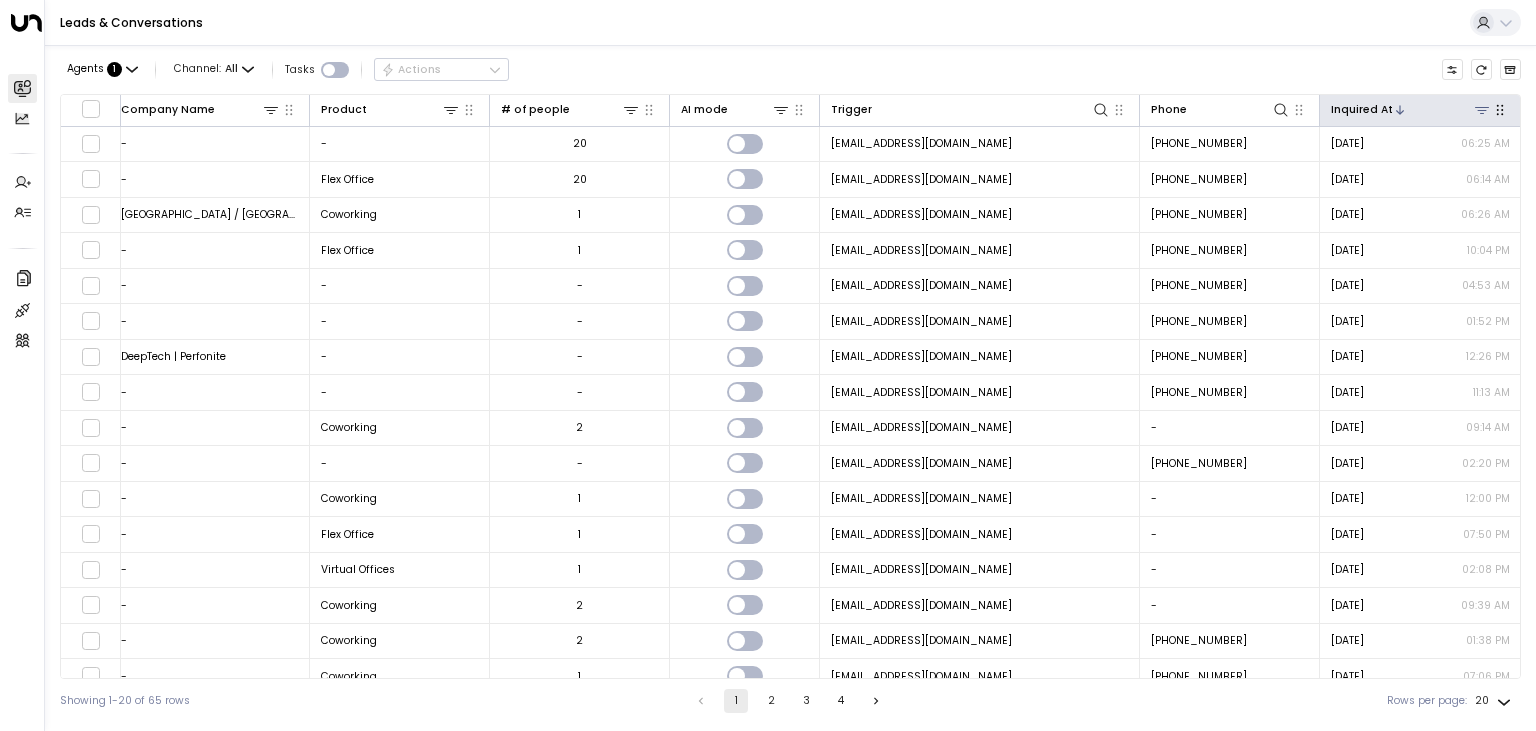 click 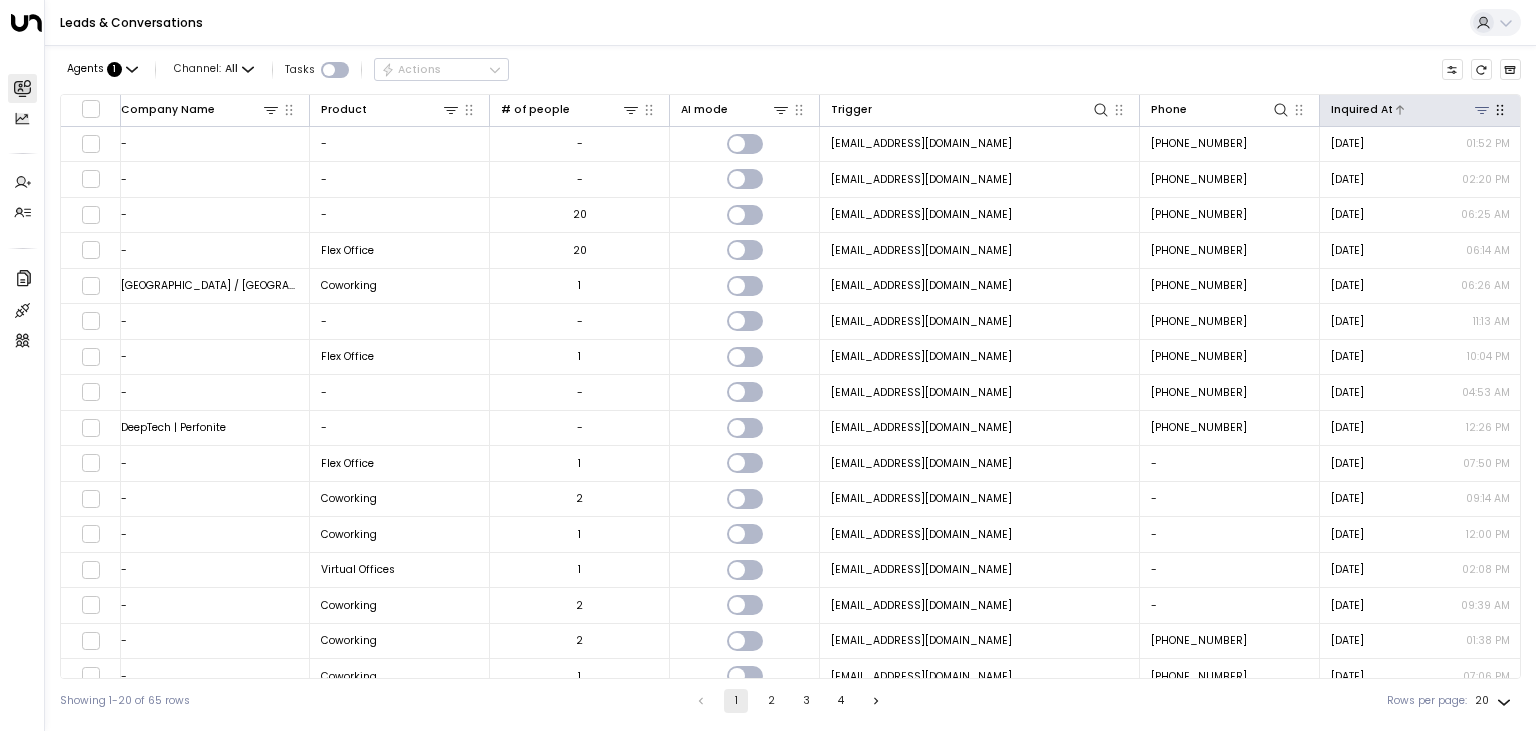 click 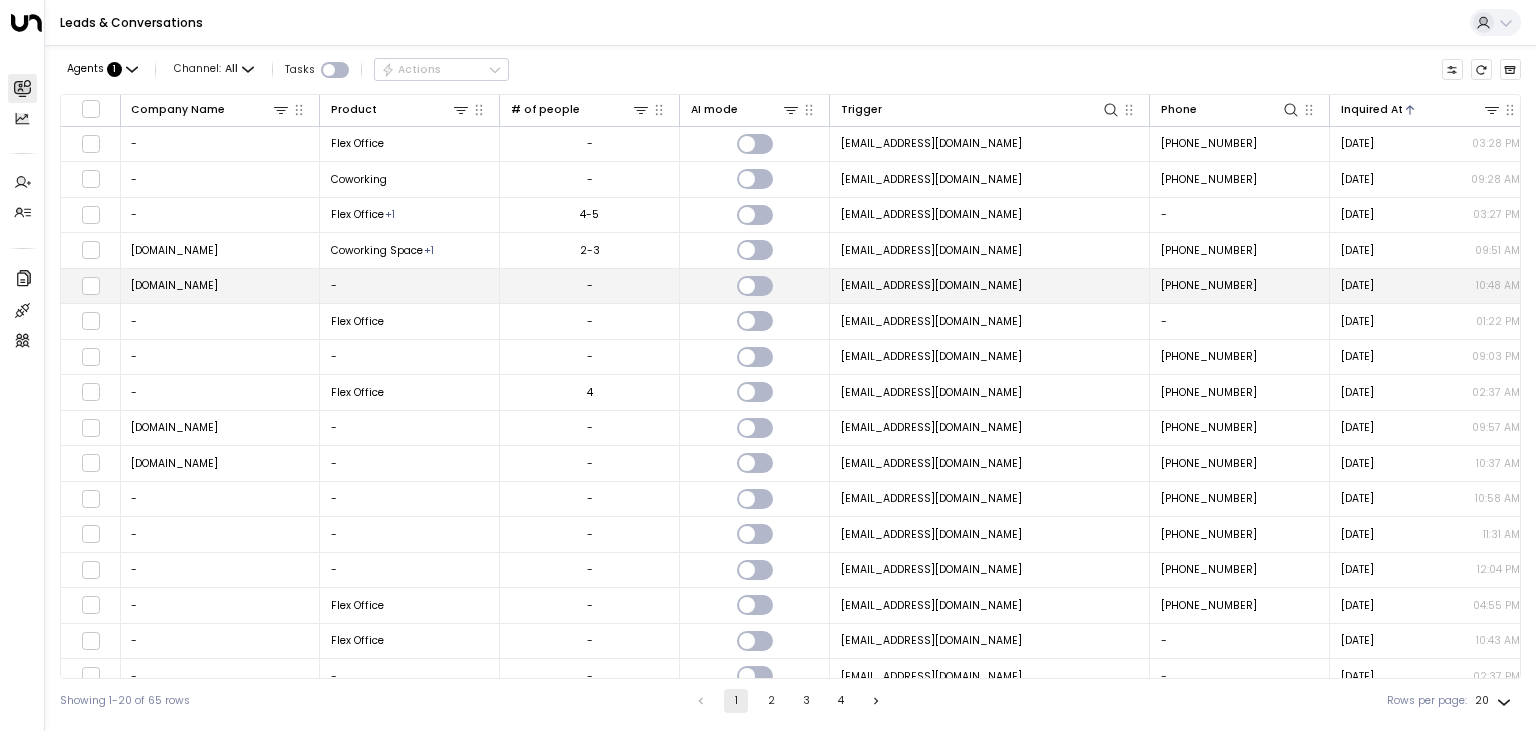 scroll, scrollTop: 0, scrollLeft: 931, axis: horizontal 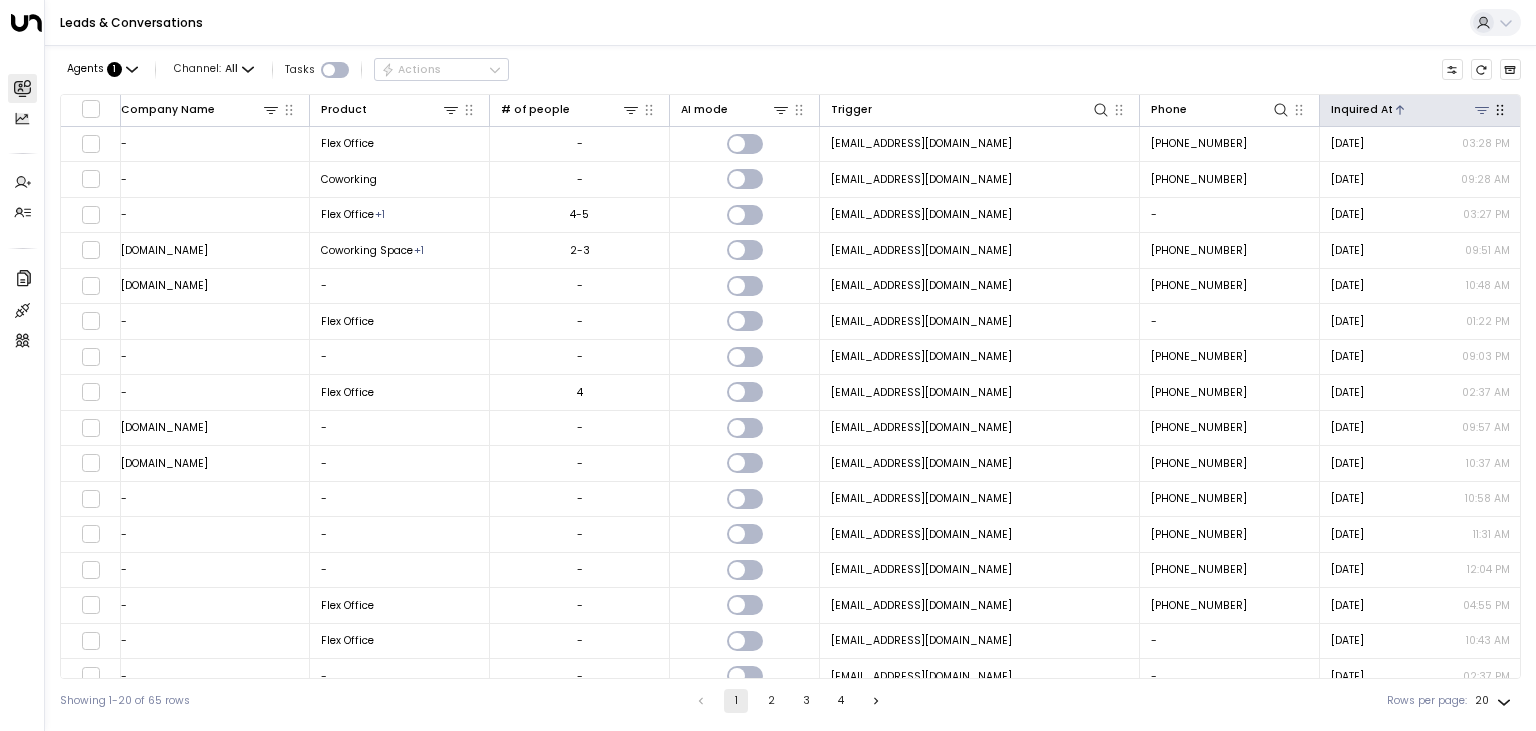 click at bounding box center (1442, 109) 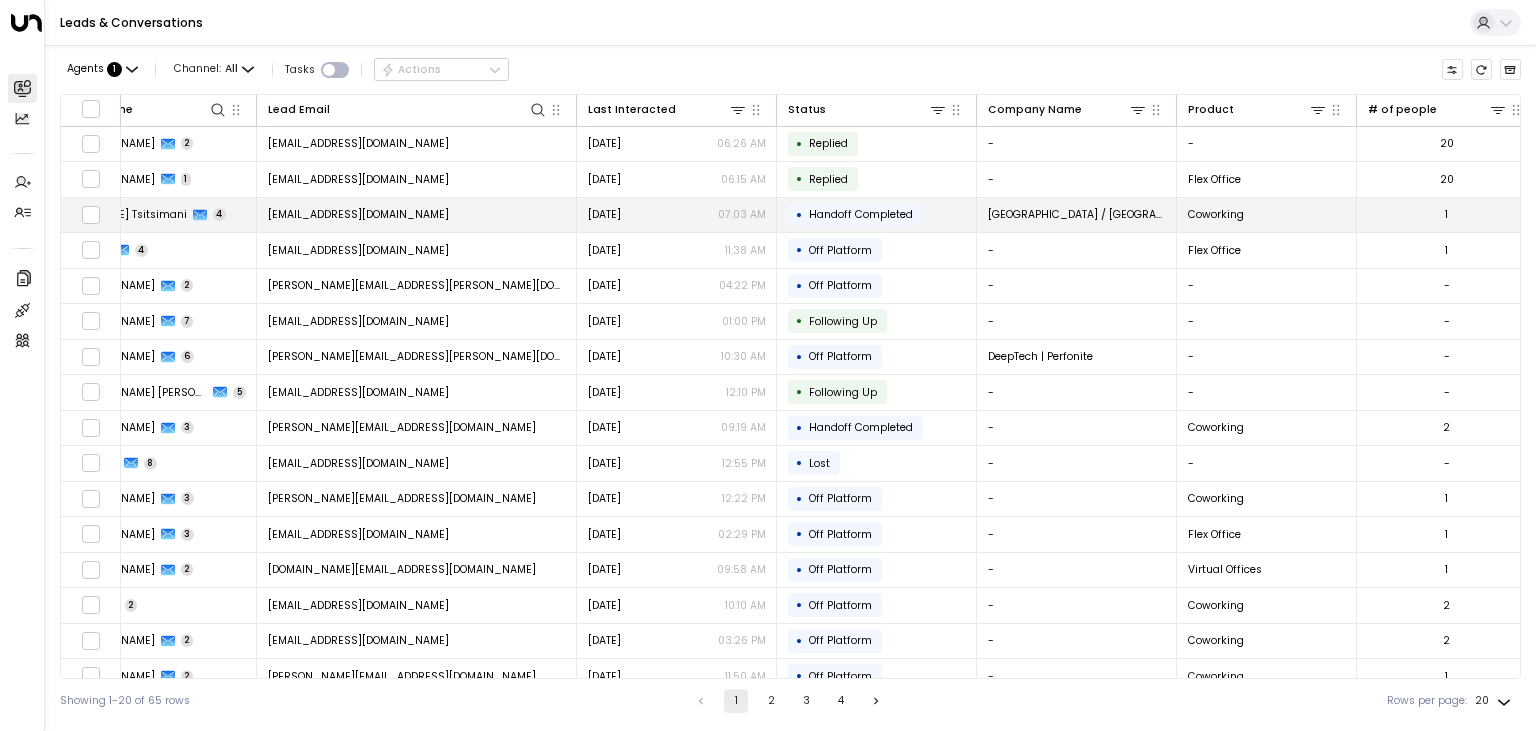 scroll, scrollTop: 0, scrollLeft: 0, axis: both 